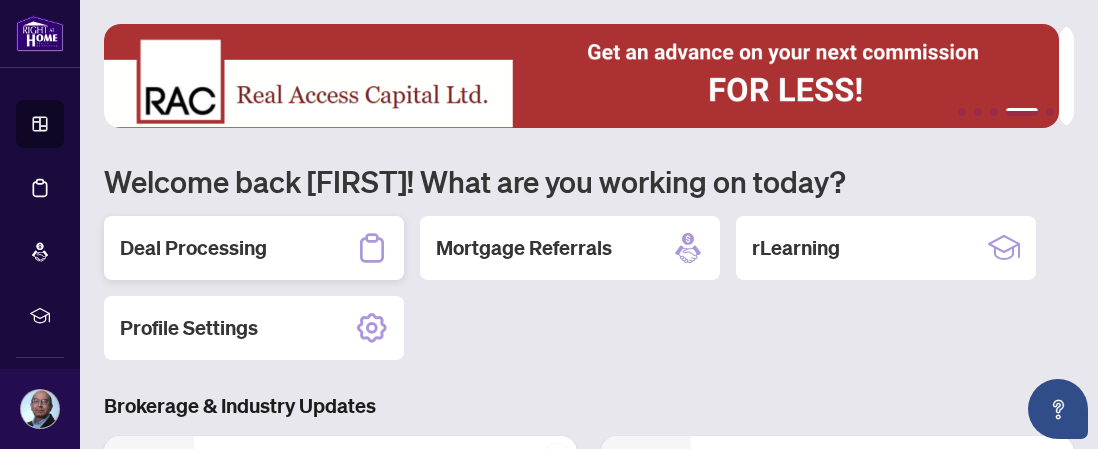scroll, scrollTop: 0, scrollLeft: 0, axis: both 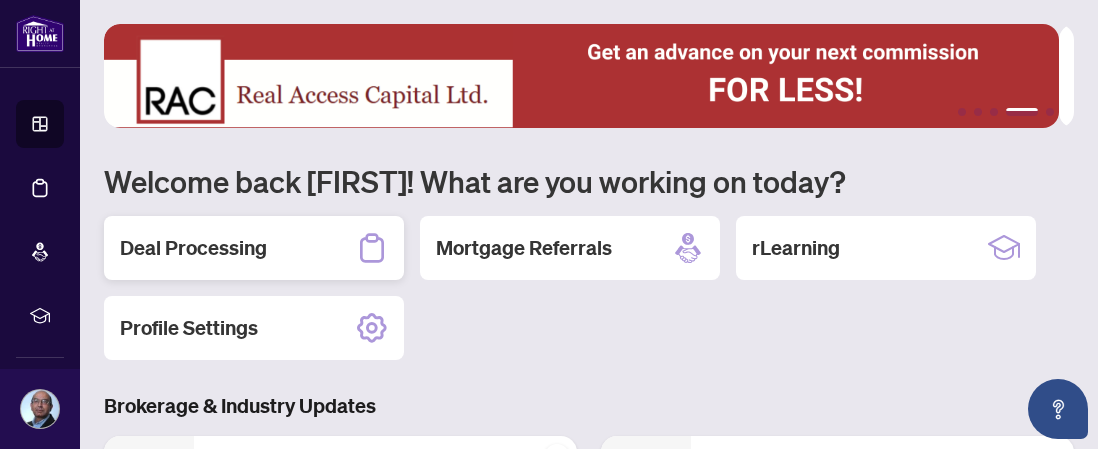 click on "Deal Processing" at bounding box center [193, 248] 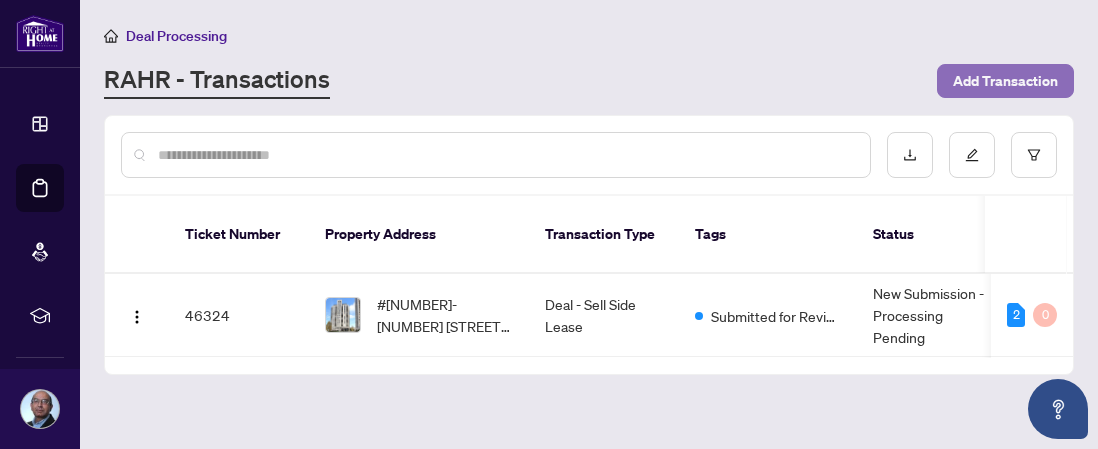 click on "Add Transaction" at bounding box center [1005, 81] 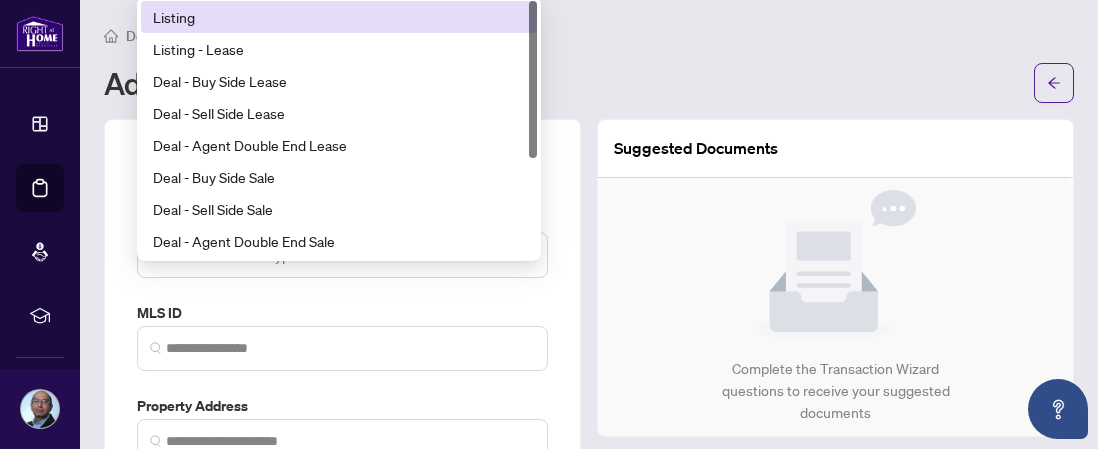 click on "Select Transaction Type 13 14 Listing Listing - Lease Deal - Buy Side Lease Deal - Sell Side Lease Deal - Agent Double End Lease Deal - Buy Side Sale Deal - Sell Side Sale Deal - Agent Double End Sale Deal - Sell Side Assignment Deal - Buy Side Assignment" at bounding box center [342, 255] 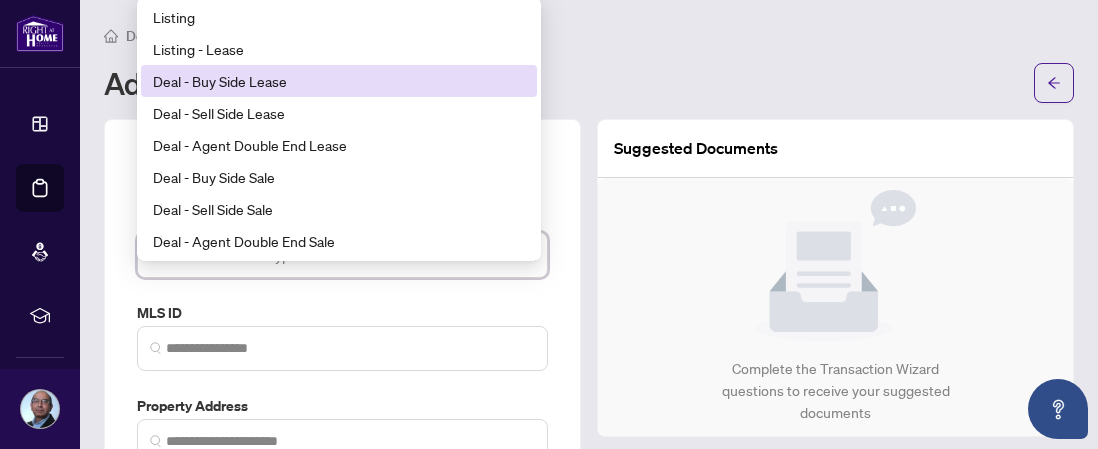 click on "Deal - Buy Side Lease" at bounding box center (339, 81) 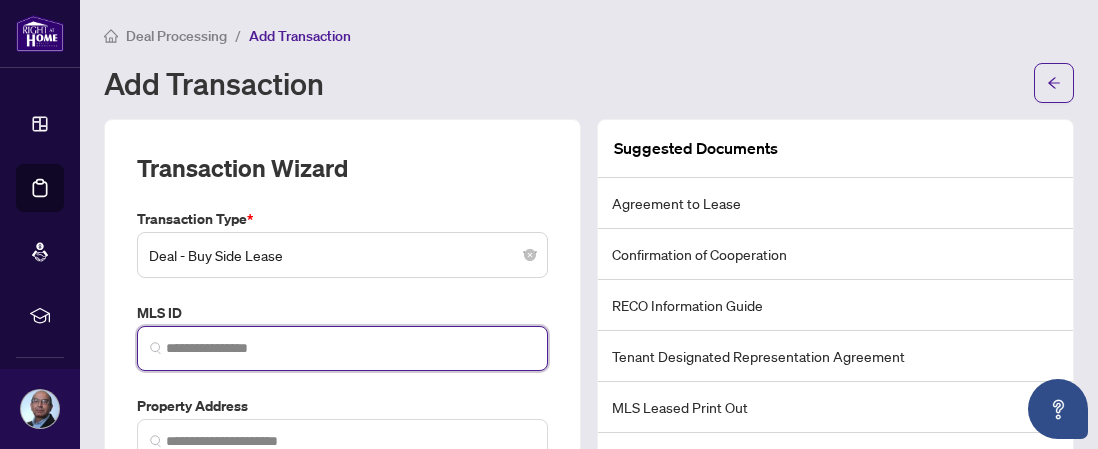 click at bounding box center [350, 348] 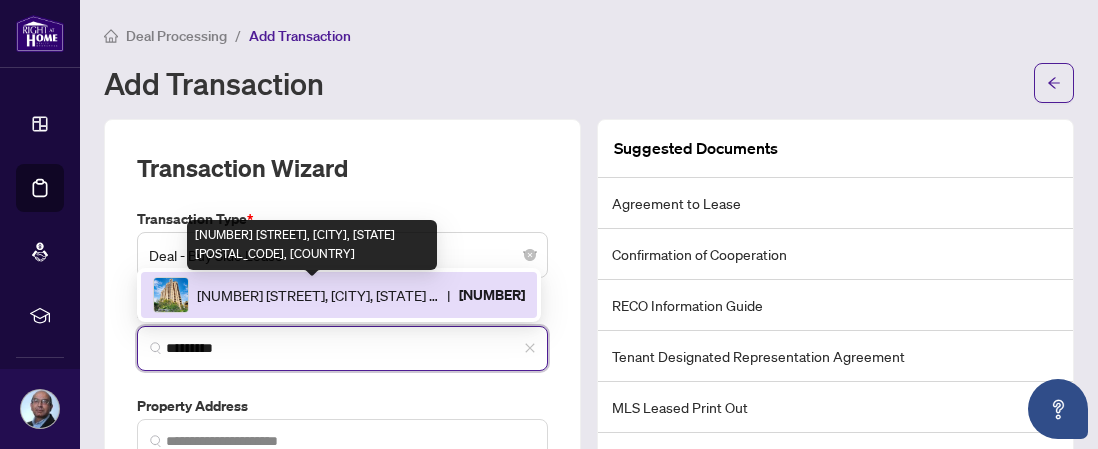 click on "[NUMBER] [STREET], [CITY], [STATE] [POSTAL_CODE], [COUNTRY]" at bounding box center [318, 295] 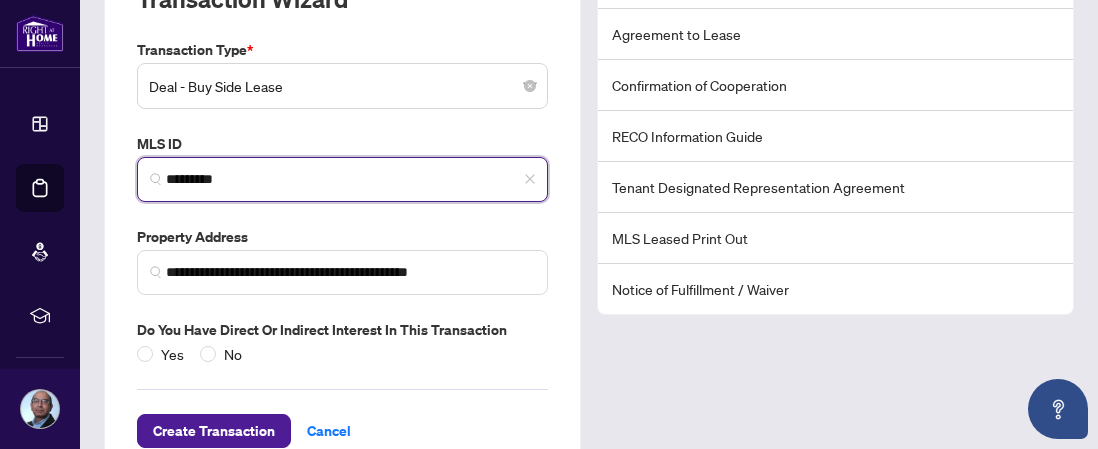 scroll, scrollTop: 177, scrollLeft: 0, axis: vertical 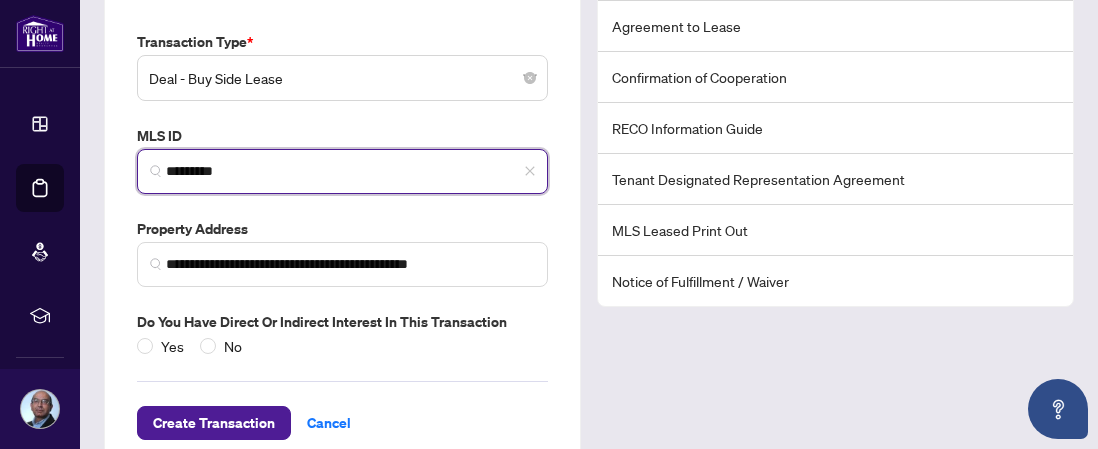 type on "*********" 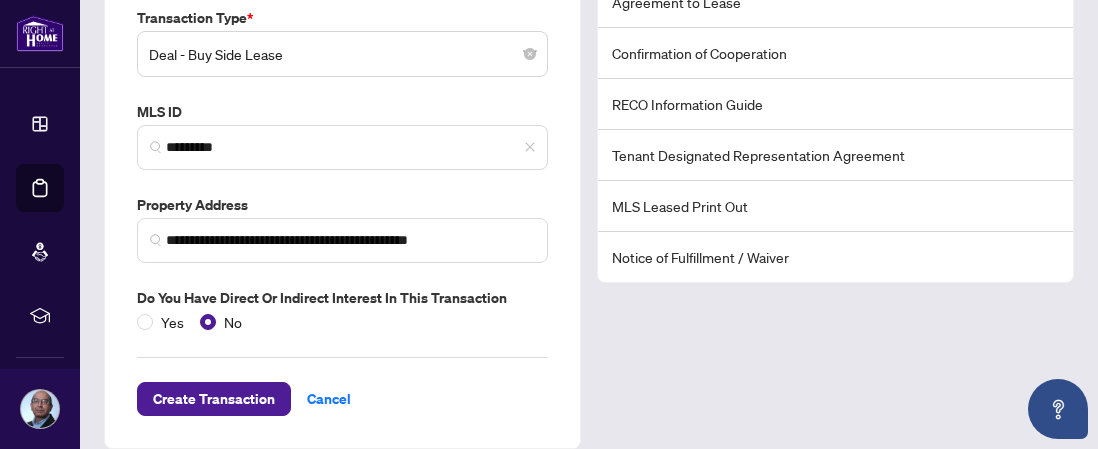 scroll, scrollTop: 202, scrollLeft: 0, axis: vertical 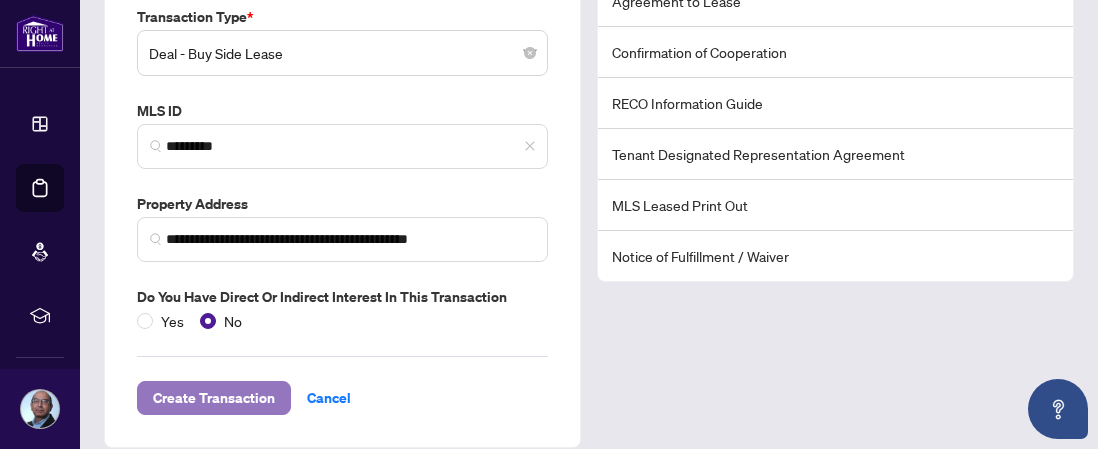 click on "Create Transaction" at bounding box center [214, 398] 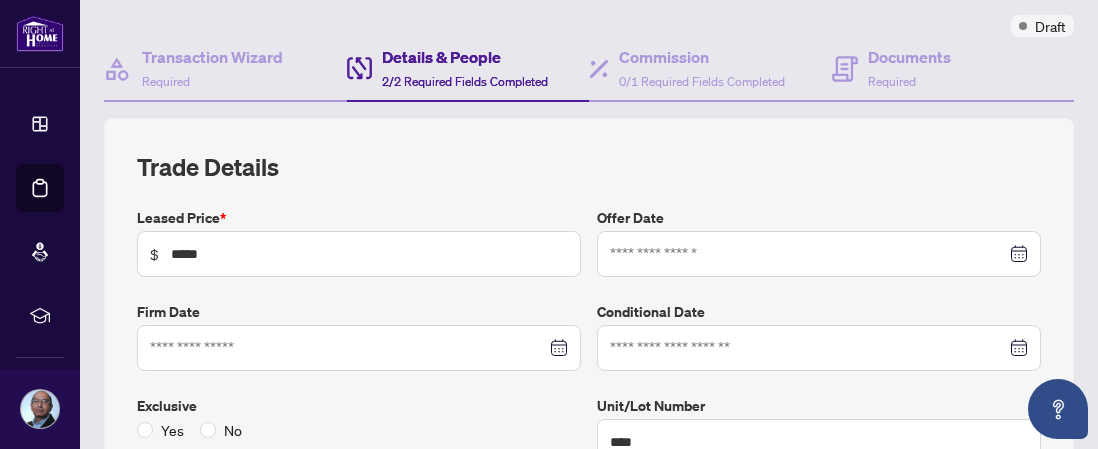 type on "**********" 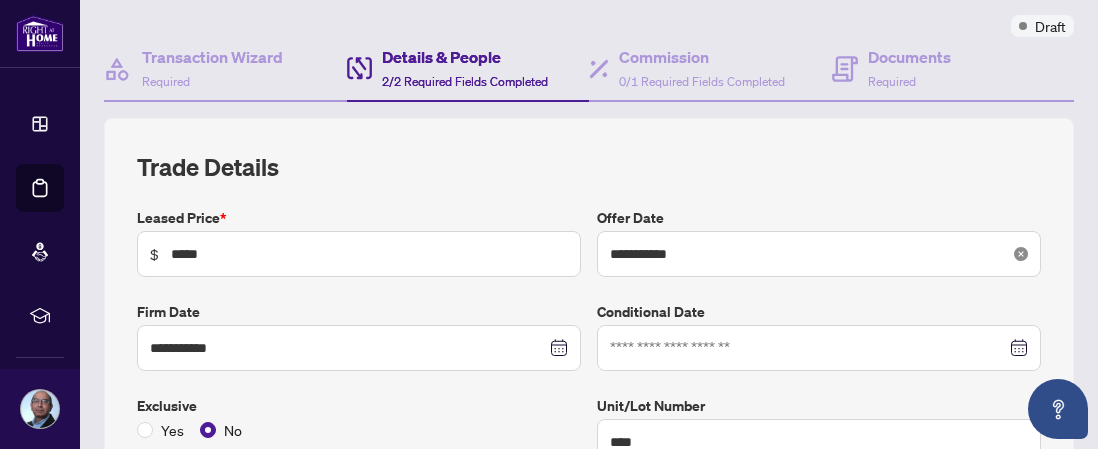 click 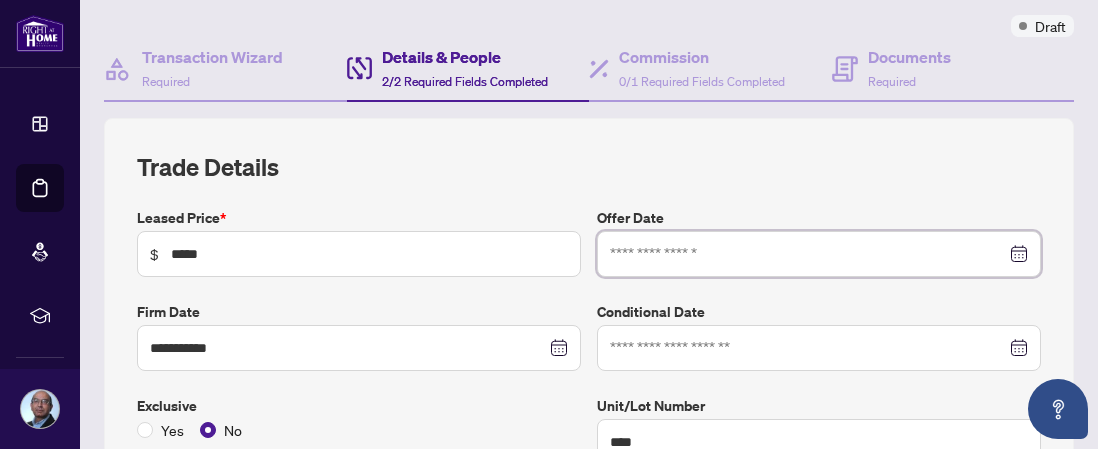 click at bounding box center [808, 254] 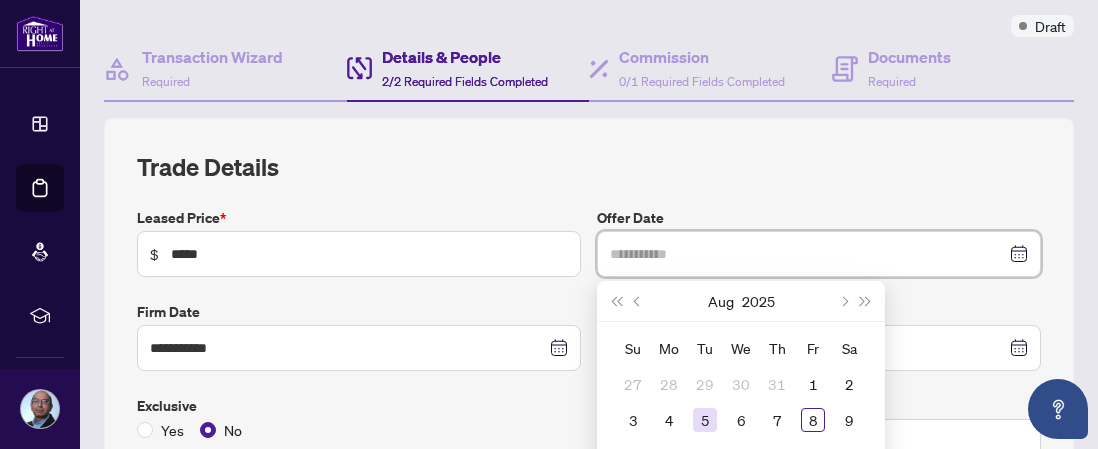 type on "**********" 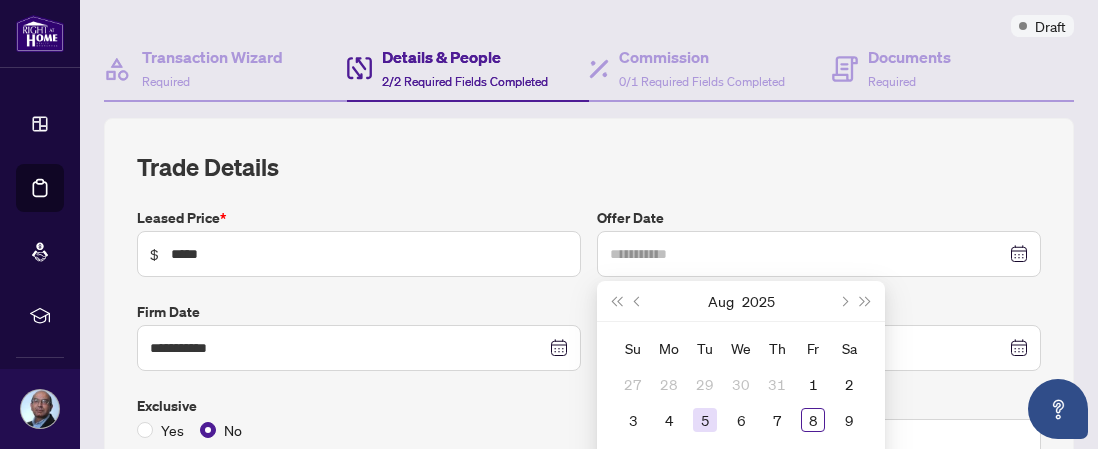 click on "5" at bounding box center [705, 420] 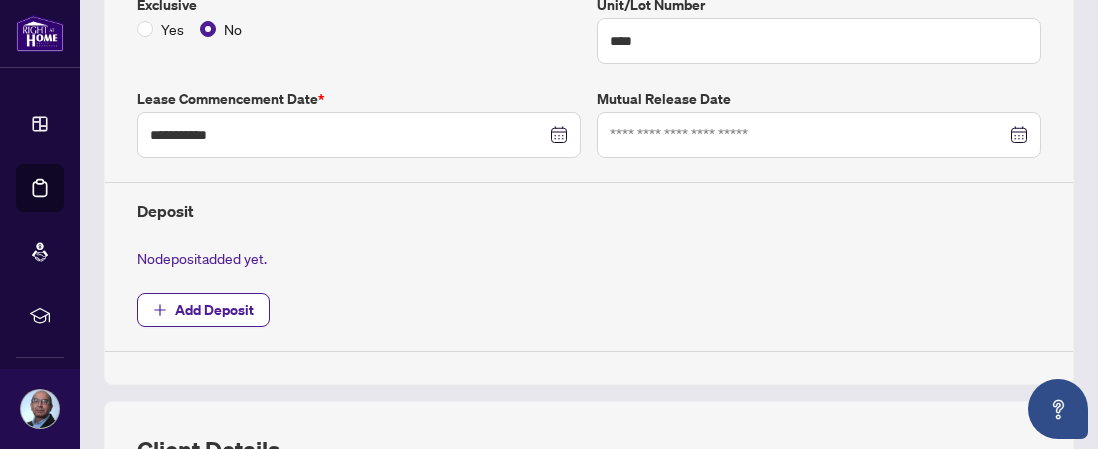 scroll, scrollTop: 616, scrollLeft: 0, axis: vertical 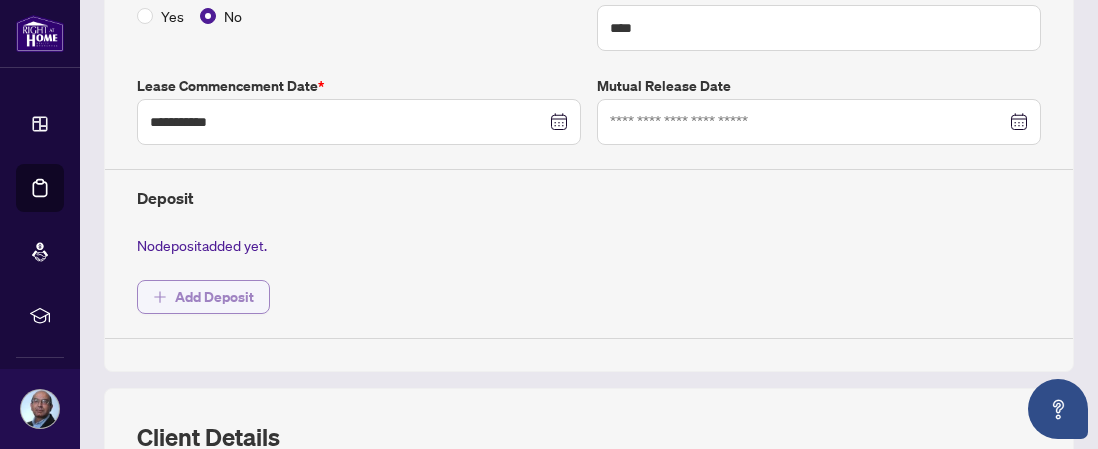 click on "Add Deposit" at bounding box center [214, 297] 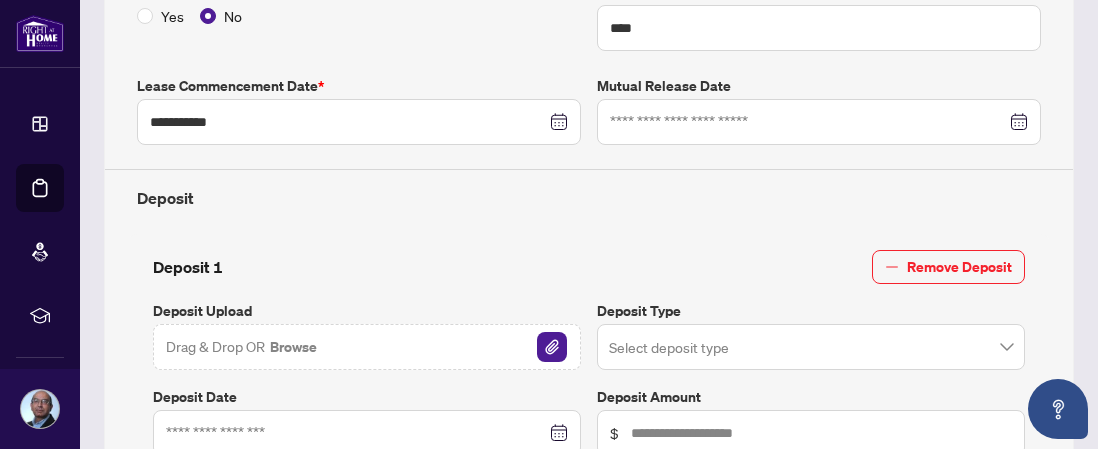 click on "Drag & Drop OR   Browse" at bounding box center (367, 347) 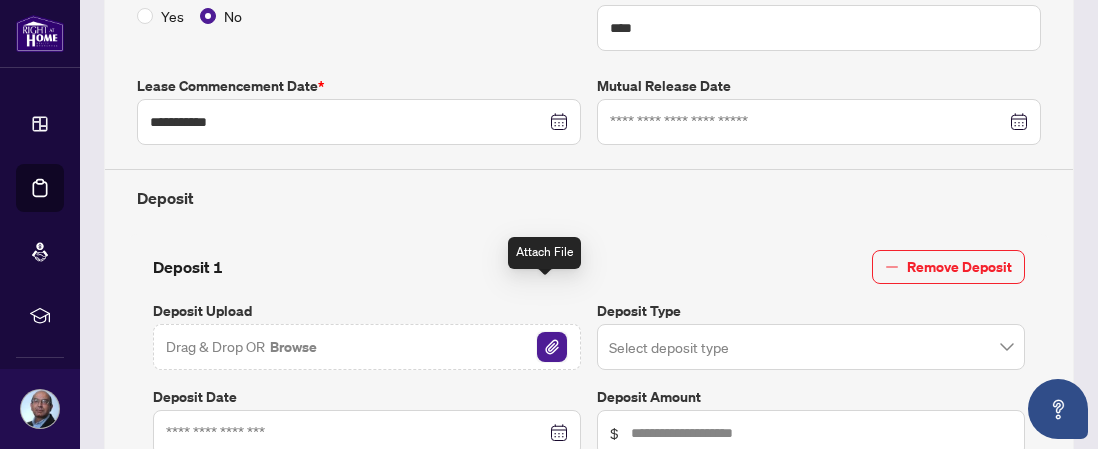 click at bounding box center [552, 347] 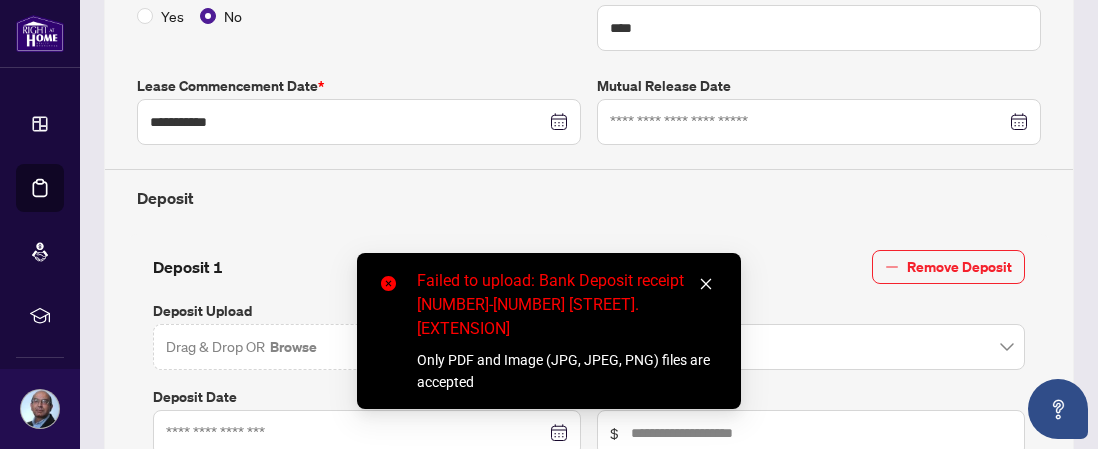 click 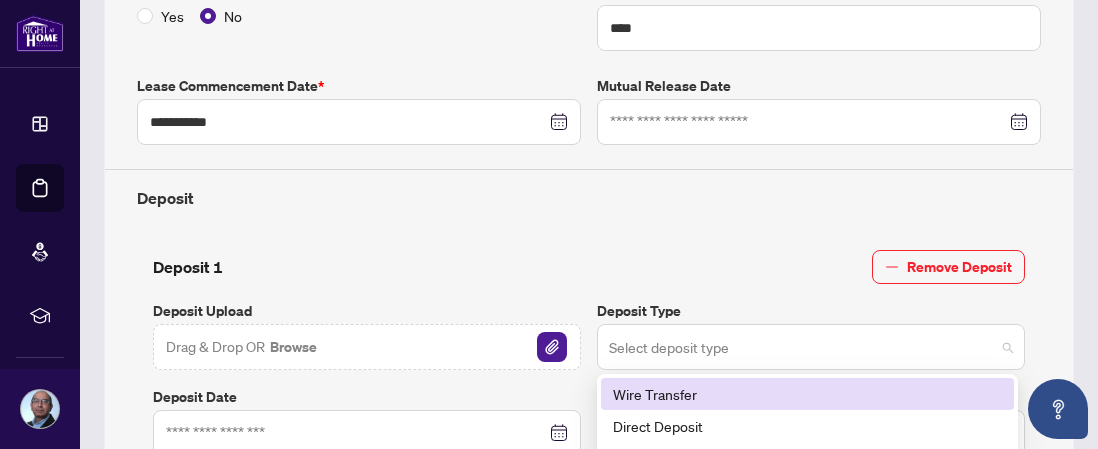 click at bounding box center [811, 347] 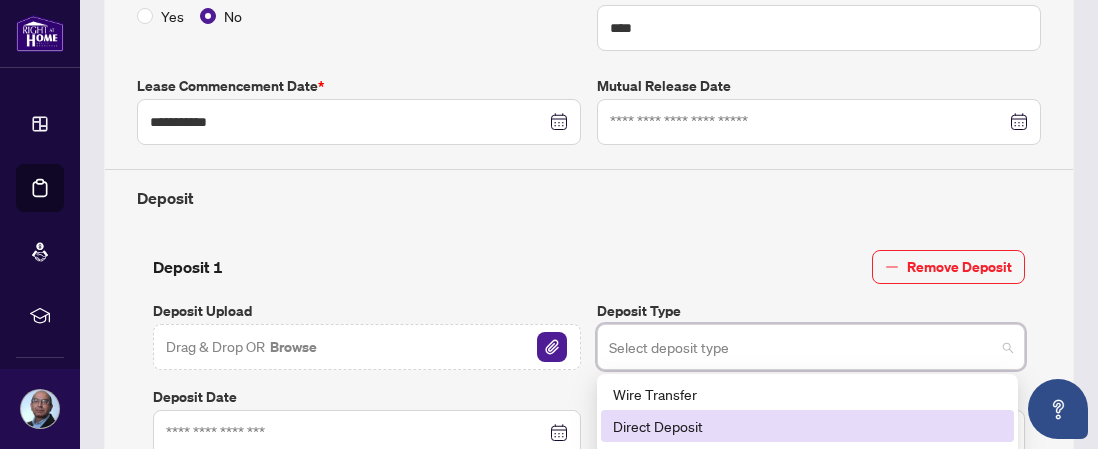 click on "Direct Deposit" at bounding box center [807, 426] 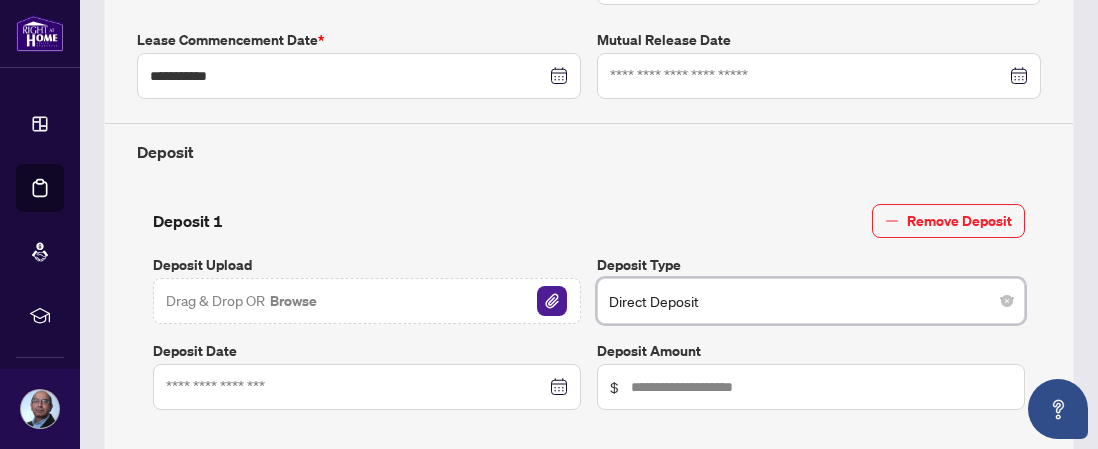 scroll, scrollTop: 664, scrollLeft: 0, axis: vertical 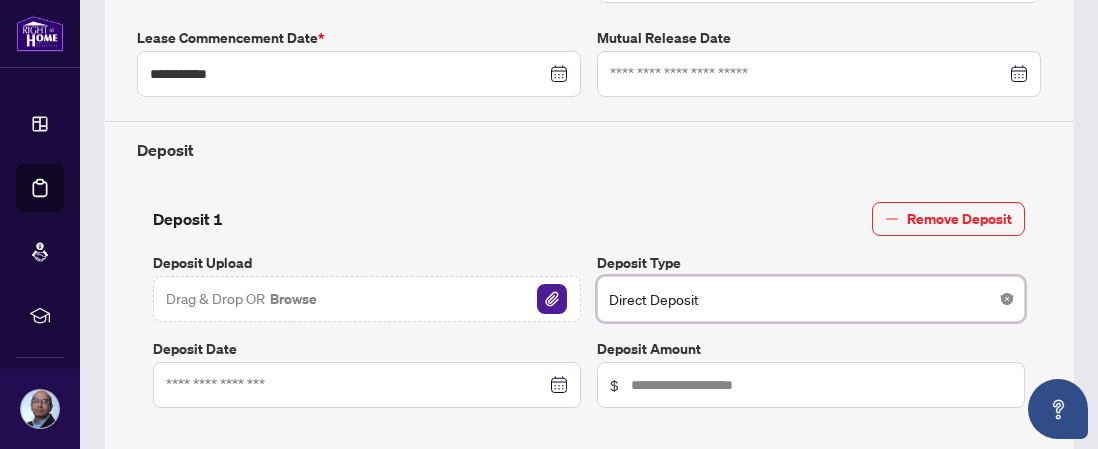 click 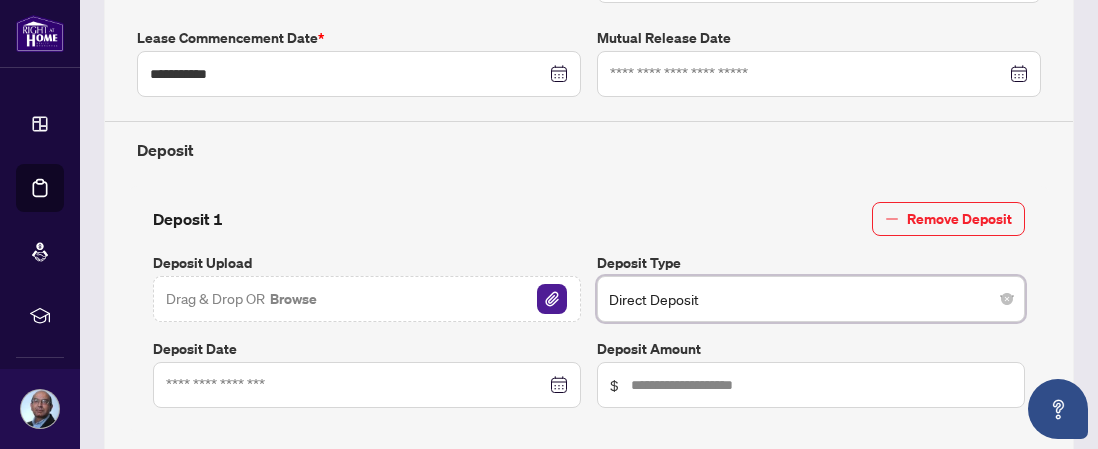 click at bounding box center (367, 385) 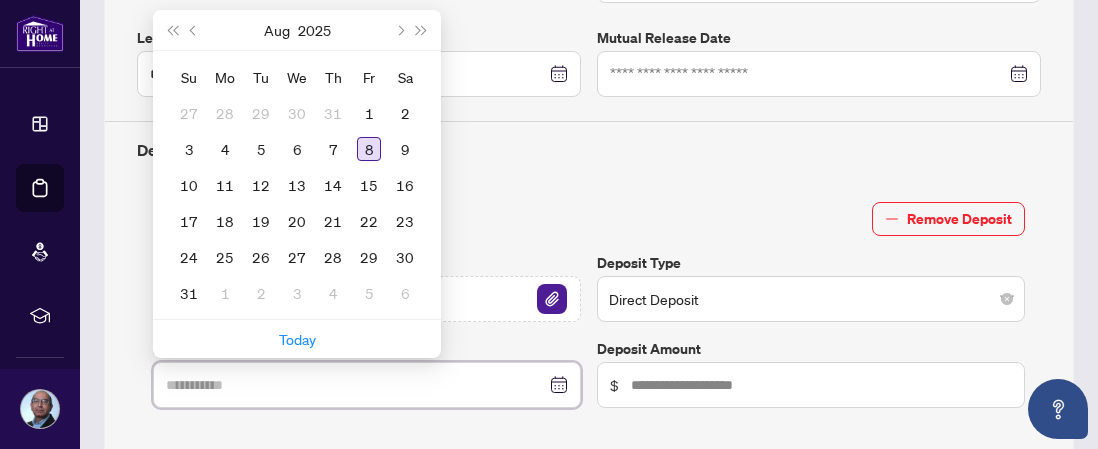 type on "**********" 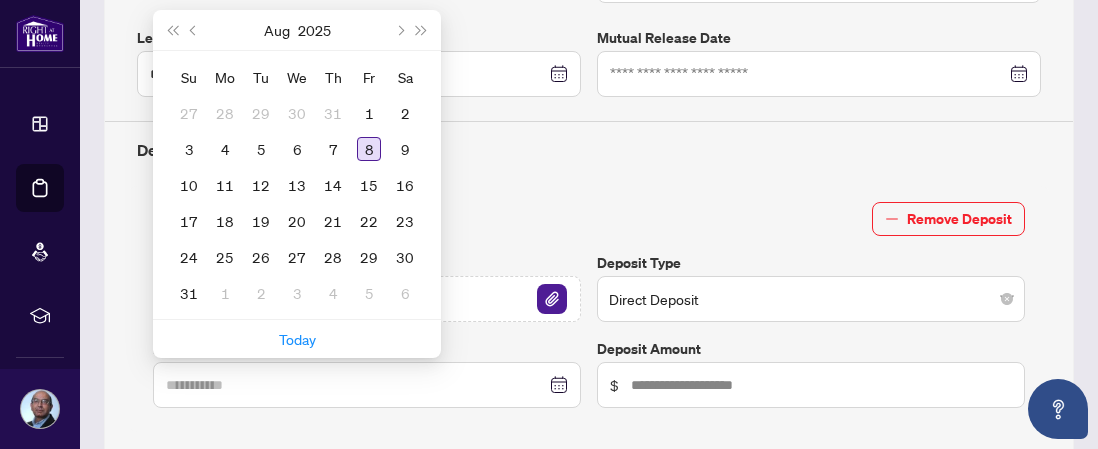 click on "8" at bounding box center (369, 149) 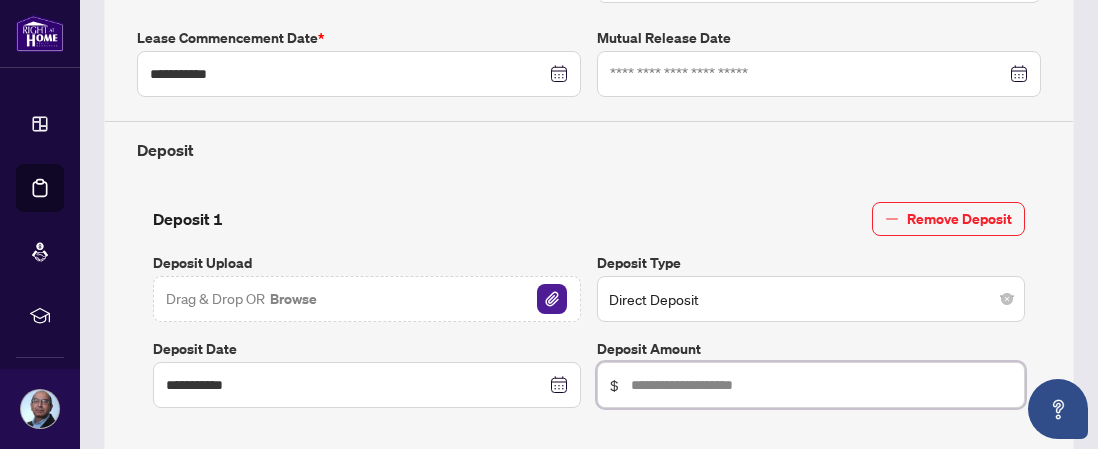 click at bounding box center (821, 385) 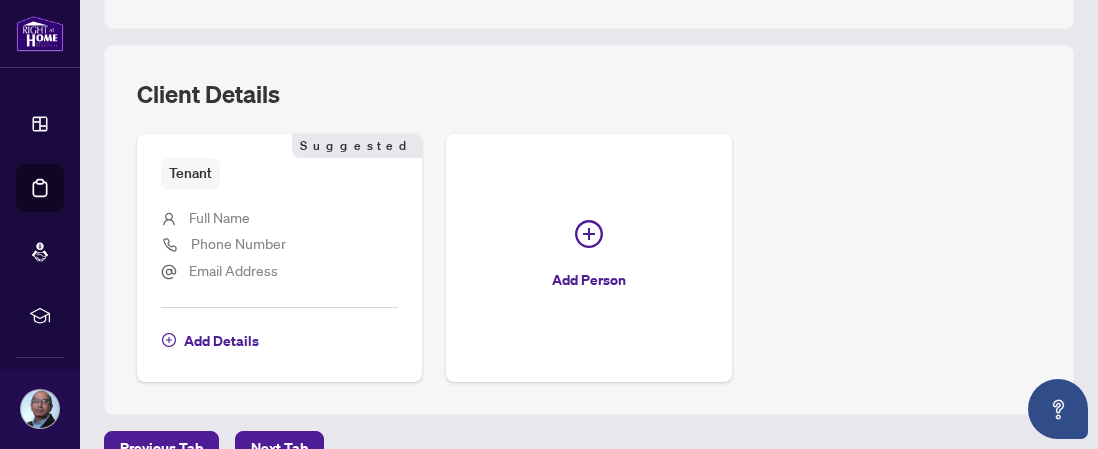scroll, scrollTop: 1189, scrollLeft: 0, axis: vertical 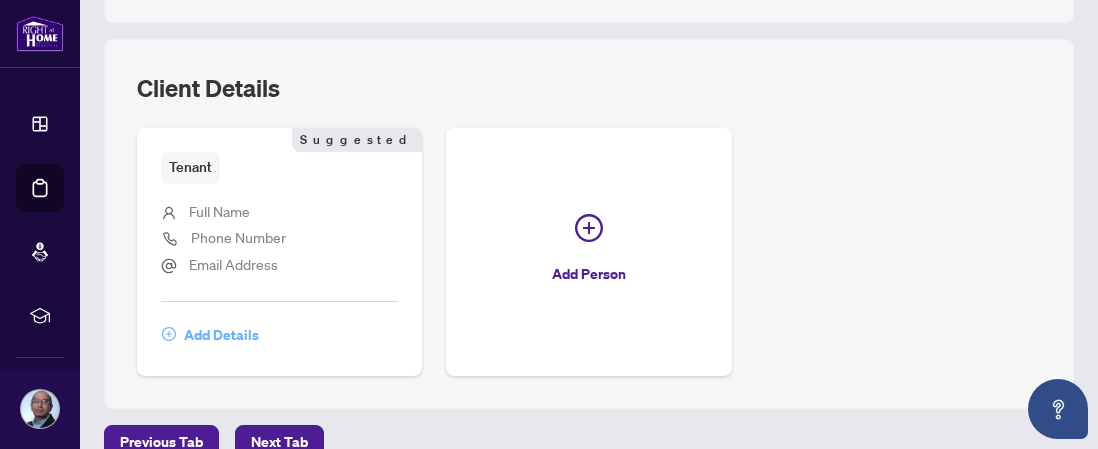 type on "*****" 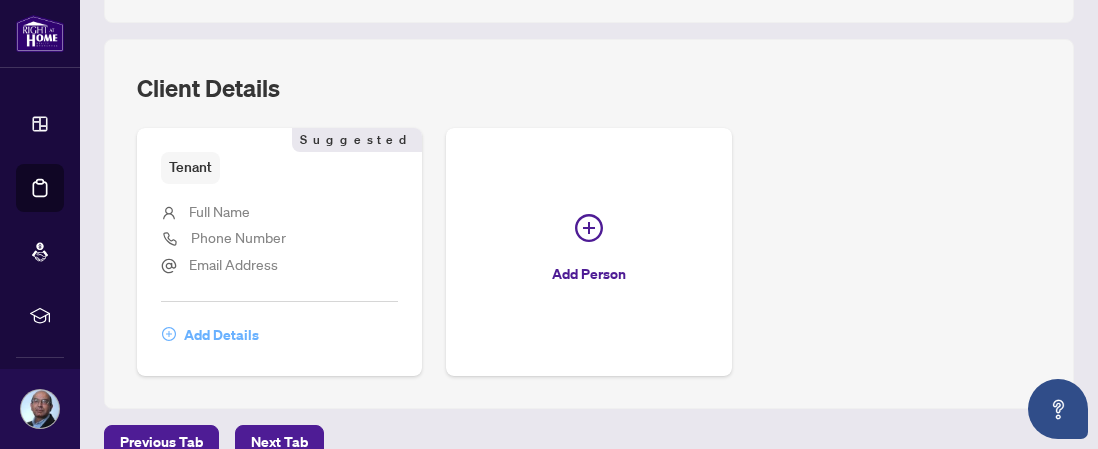 click on "Add Details" at bounding box center [221, 335] 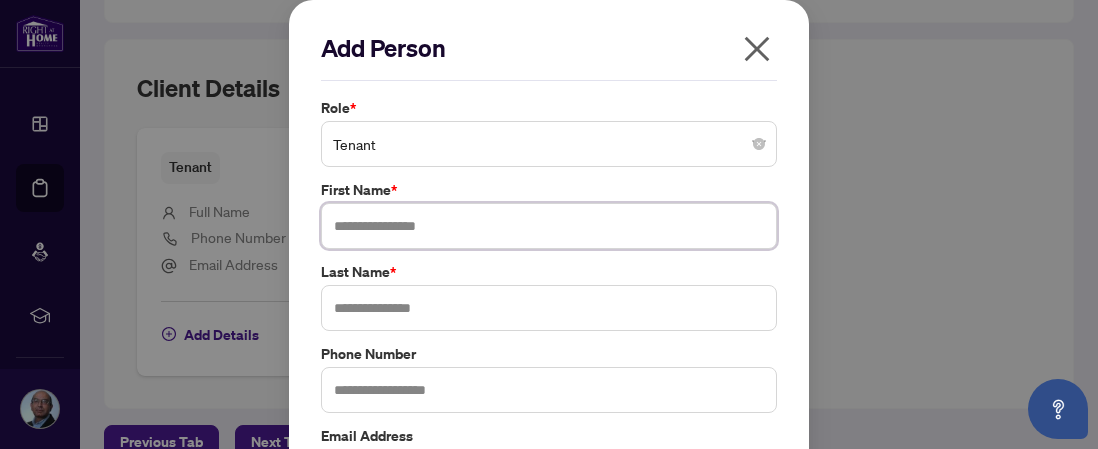 click at bounding box center (549, 226) 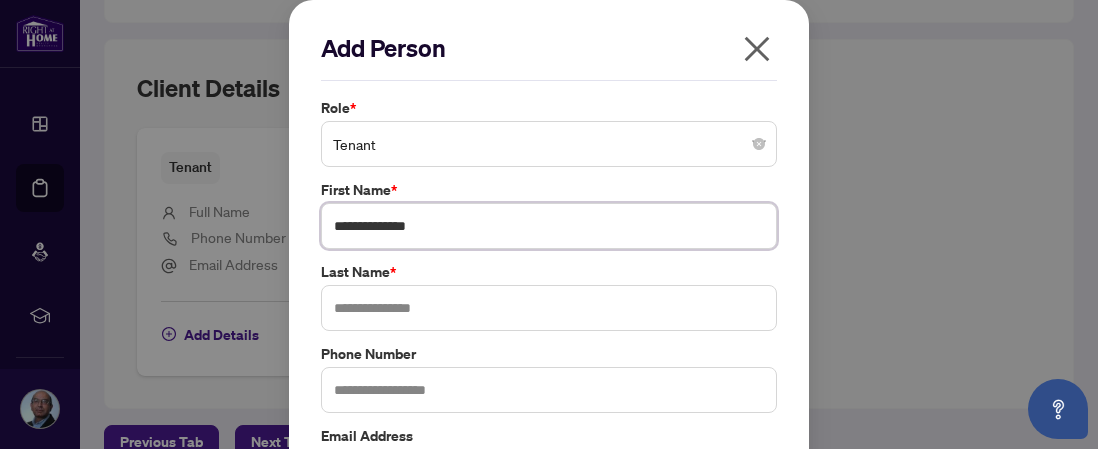 type on "**********" 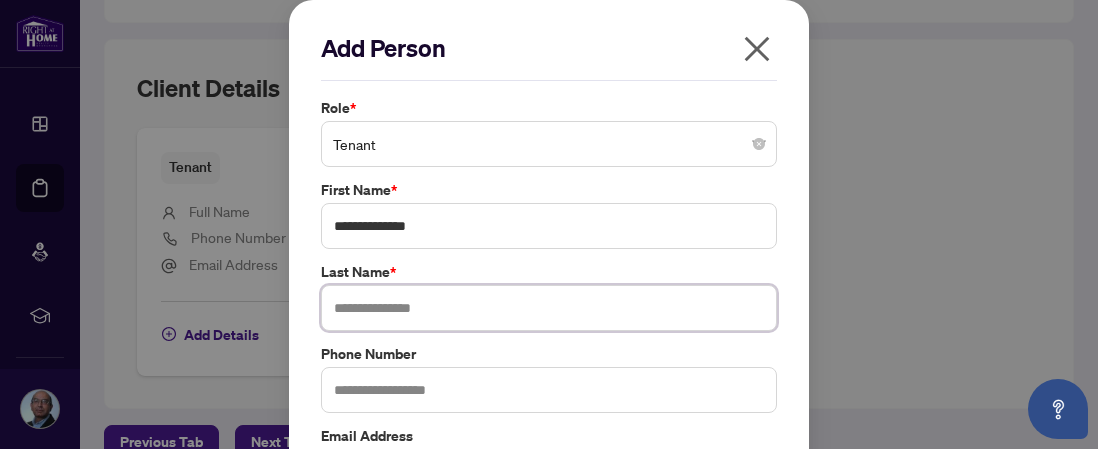 click at bounding box center (549, 308) 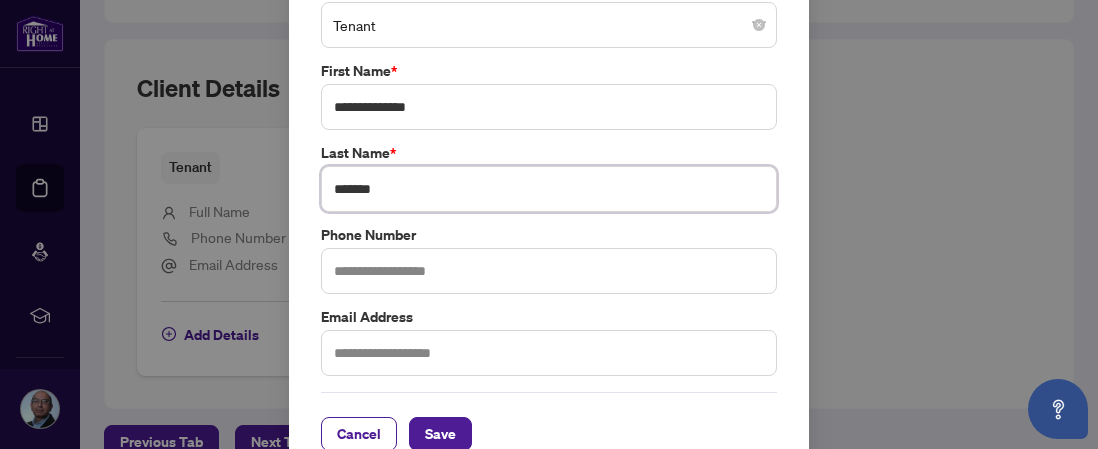 scroll, scrollTop: 151, scrollLeft: 0, axis: vertical 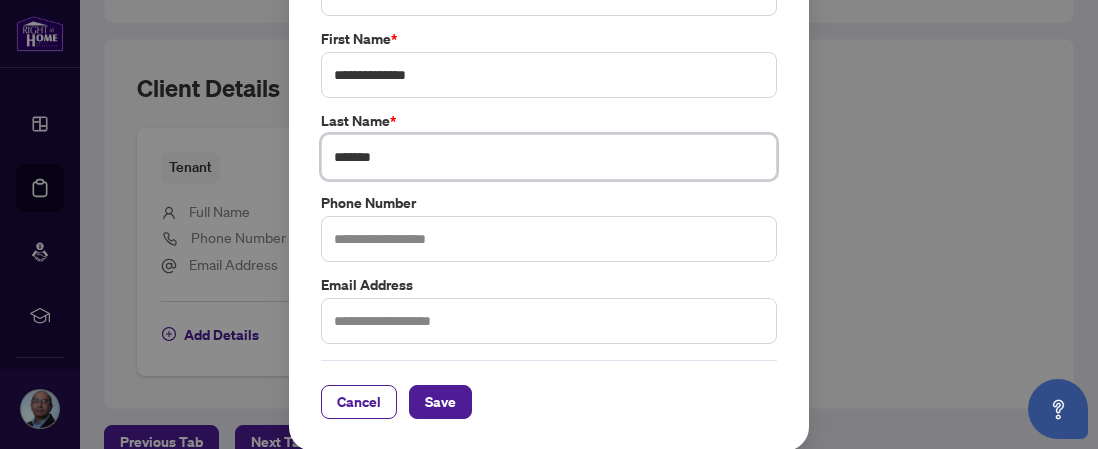 type on "*******" 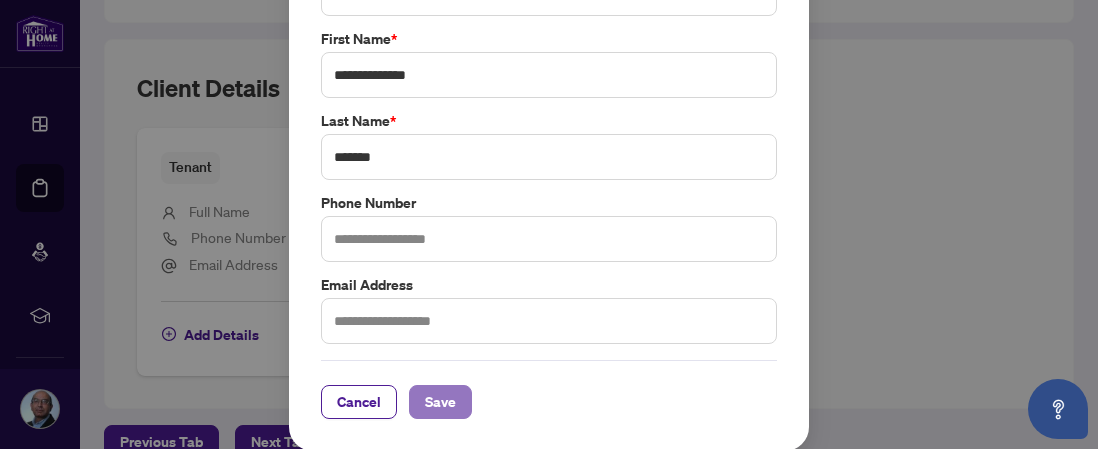click on "Save" at bounding box center [440, 402] 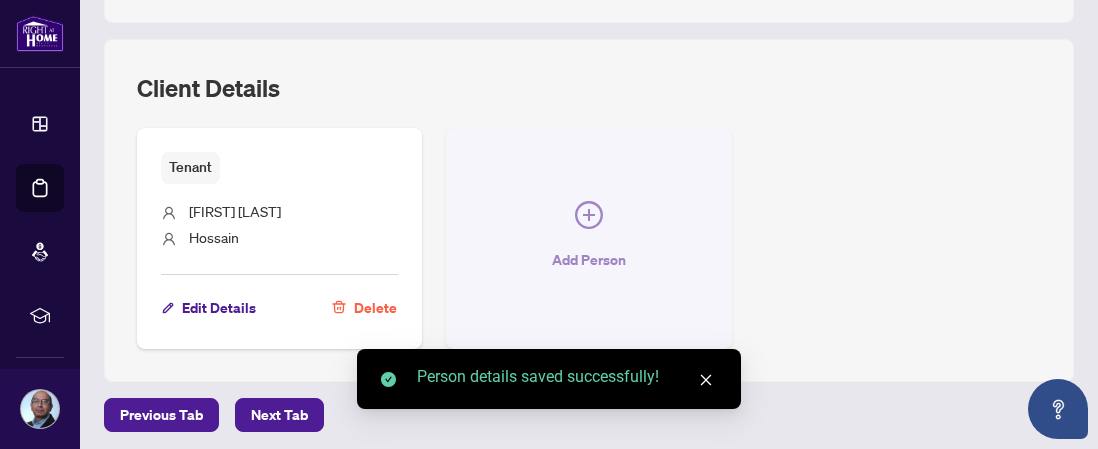 click on "Add Person" at bounding box center (589, 260) 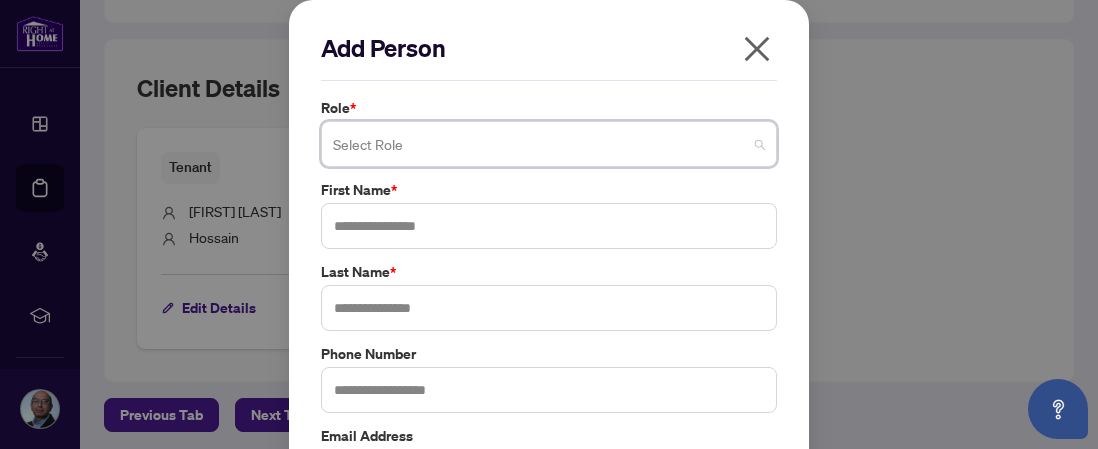 click at bounding box center [549, 144] 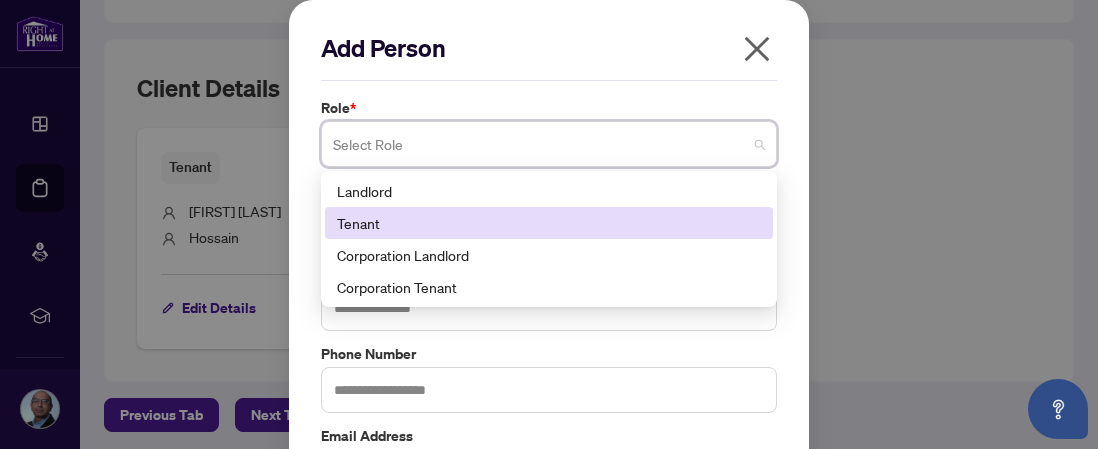 click on "Tenant" at bounding box center (549, 223) 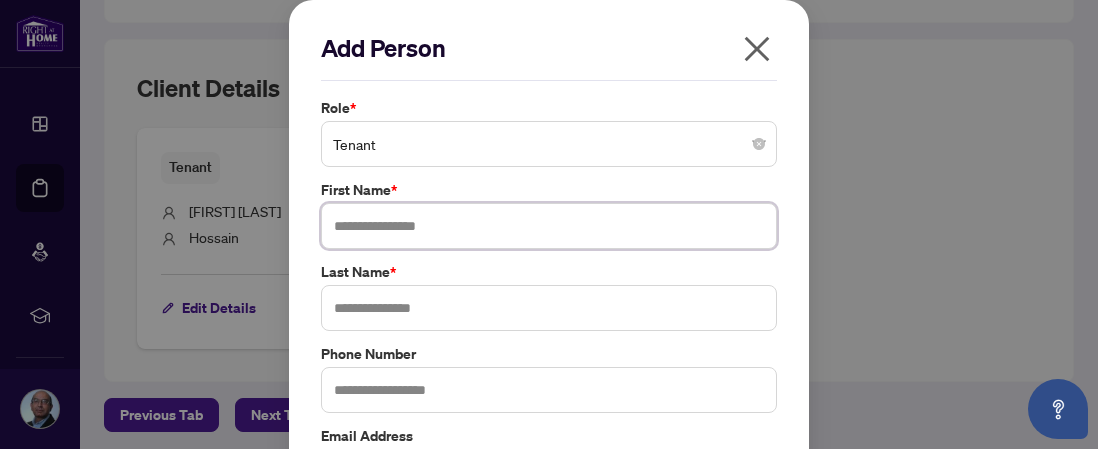 click at bounding box center (549, 226) 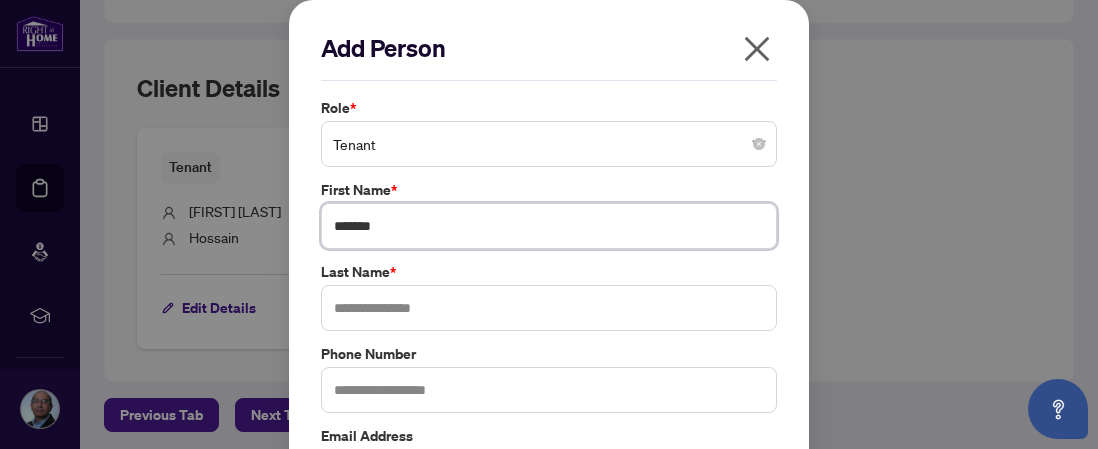 type on "*******" 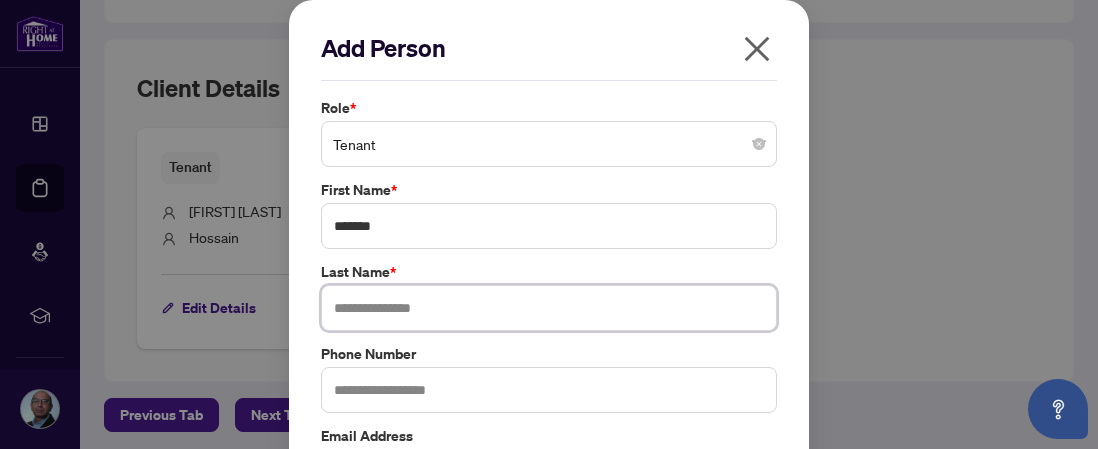 click at bounding box center [549, 308] 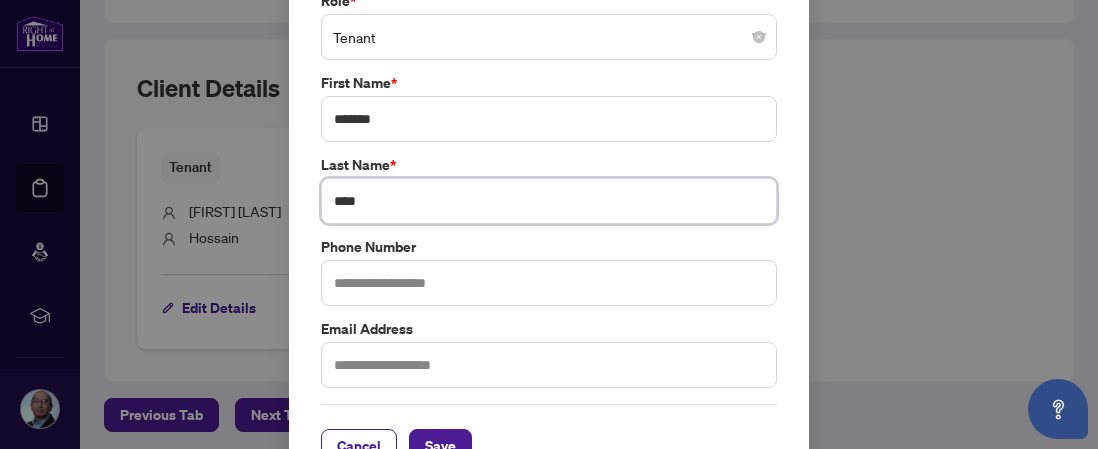 scroll, scrollTop: 151, scrollLeft: 0, axis: vertical 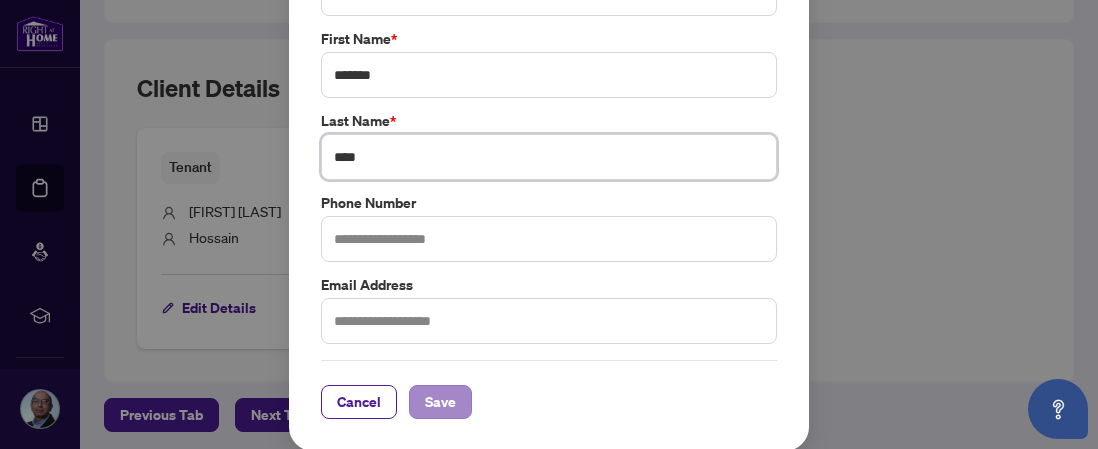 type on "****" 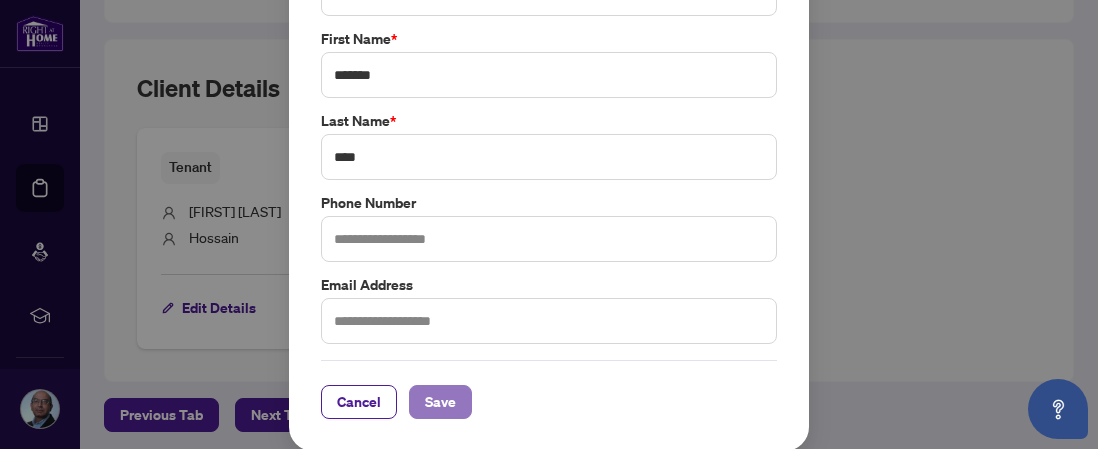click on "Save" at bounding box center (440, 402) 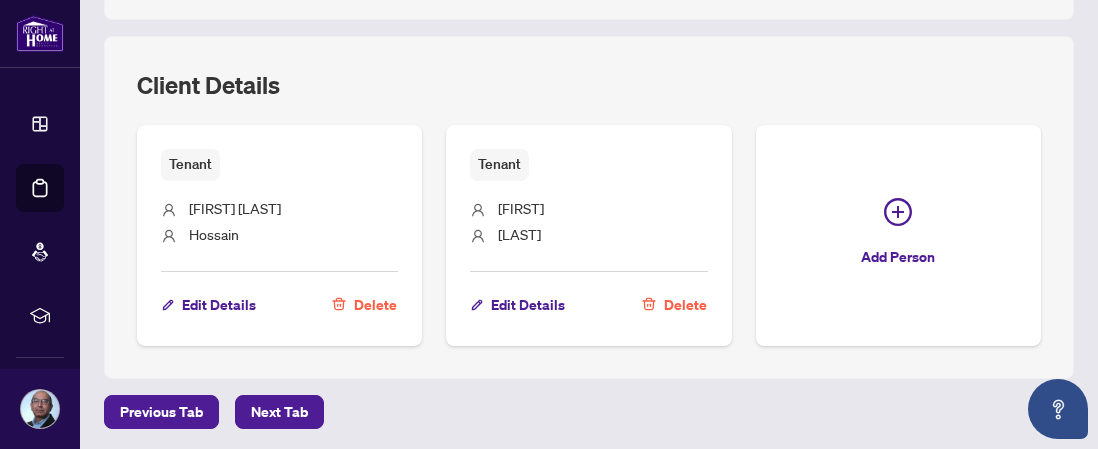 scroll, scrollTop: 1213, scrollLeft: 0, axis: vertical 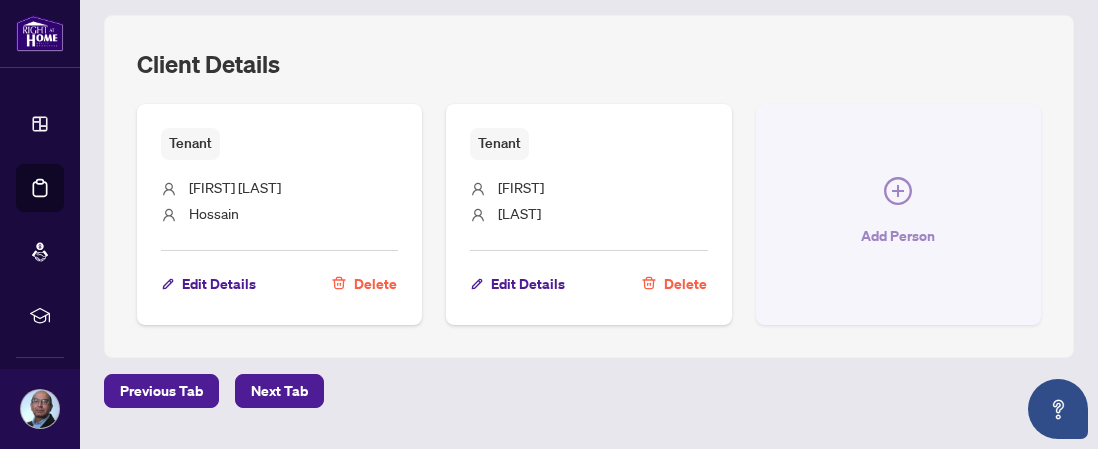 click 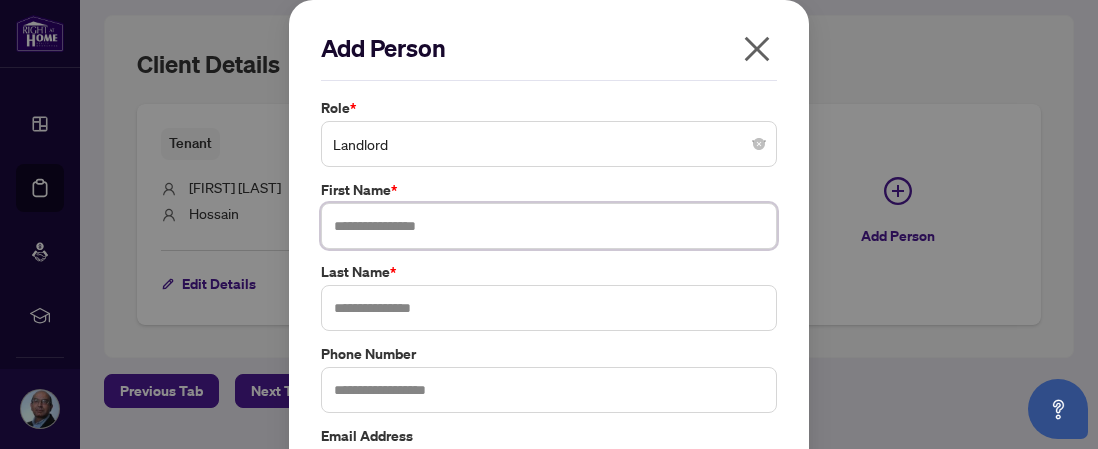 click at bounding box center (549, 226) 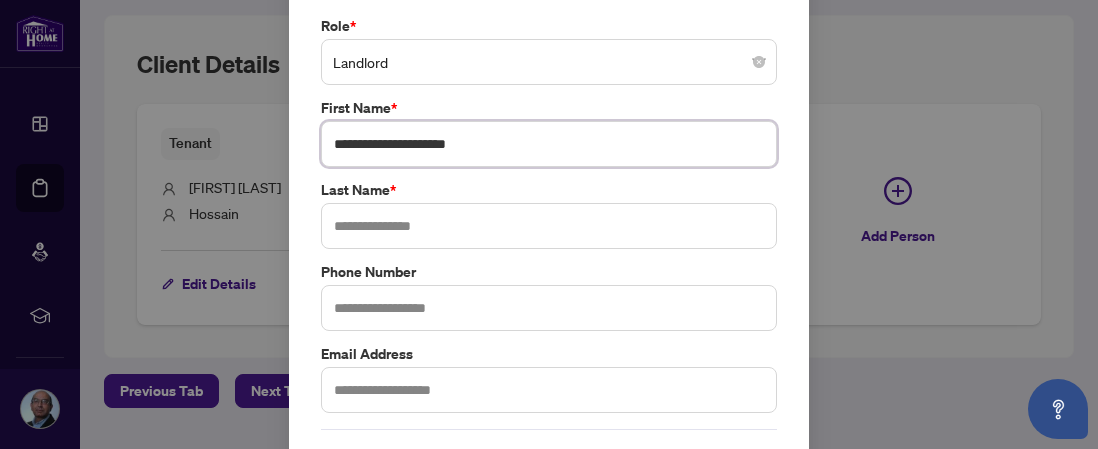 scroll, scrollTop: 77, scrollLeft: 0, axis: vertical 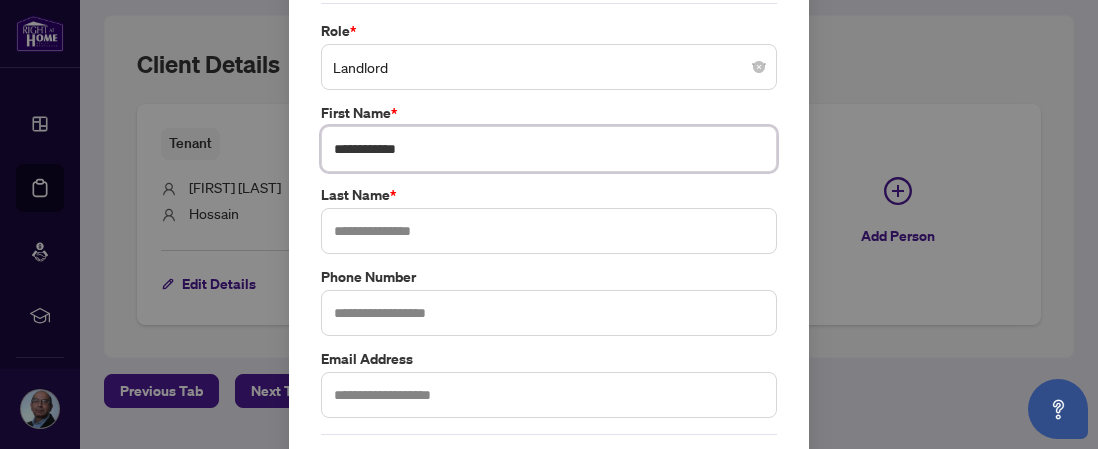 type on "**********" 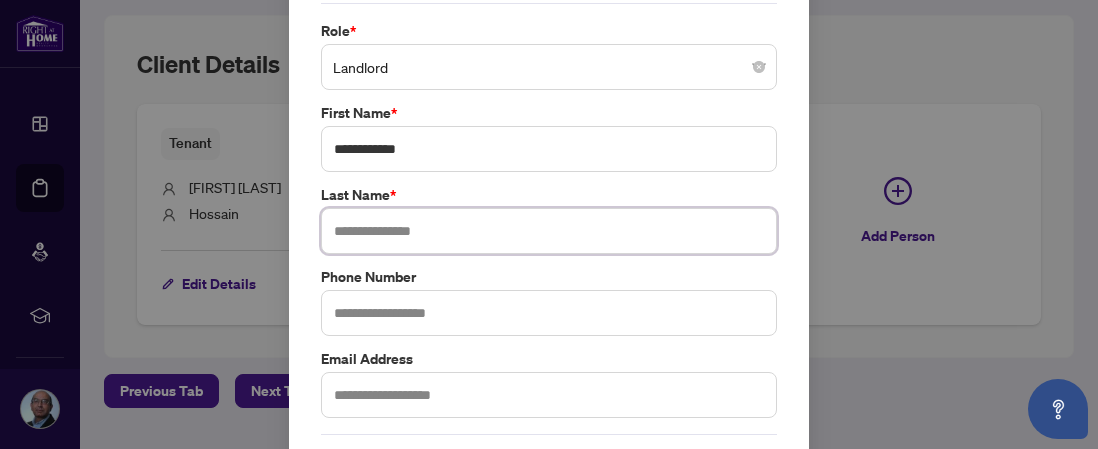 click at bounding box center [549, 231] 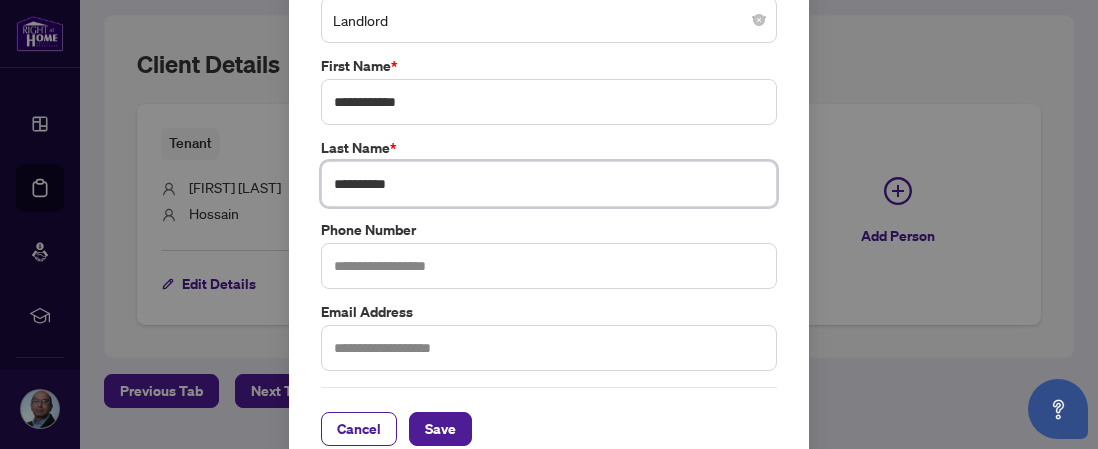 scroll, scrollTop: 151, scrollLeft: 0, axis: vertical 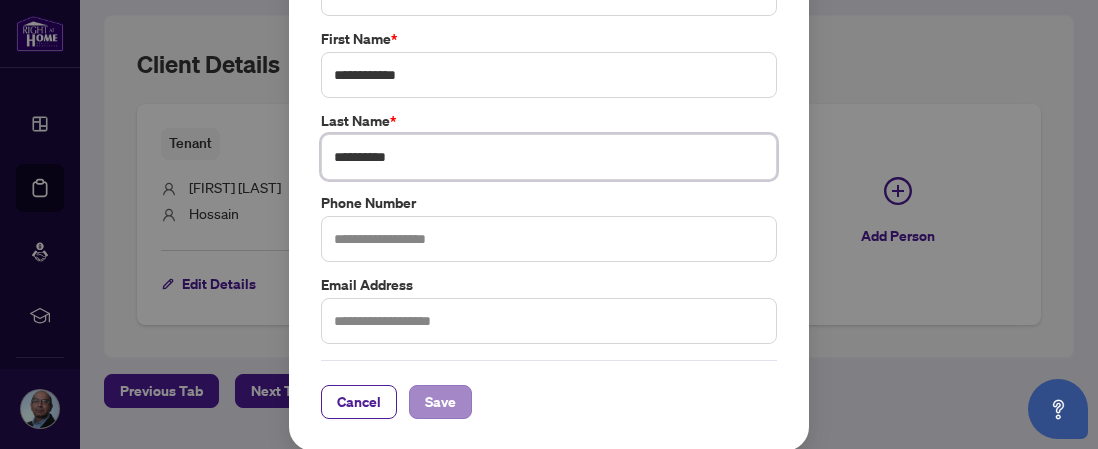 type on "**********" 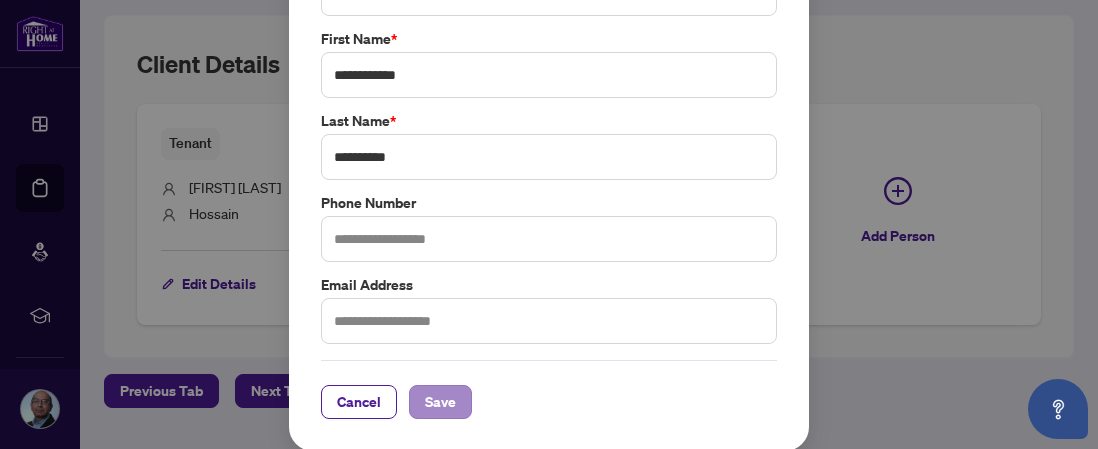 click on "Save" at bounding box center [440, 402] 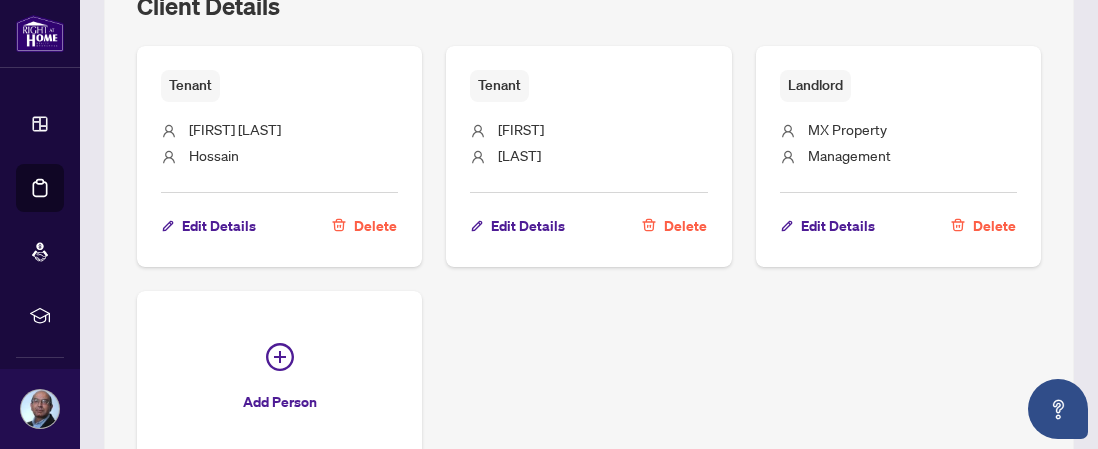 scroll, scrollTop: 1279, scrollLeft: 0, axis: vertical 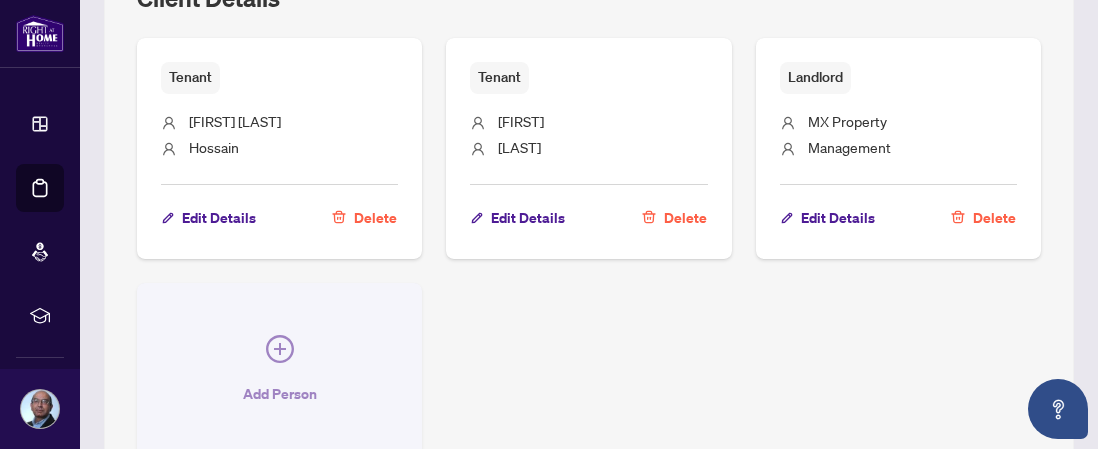click 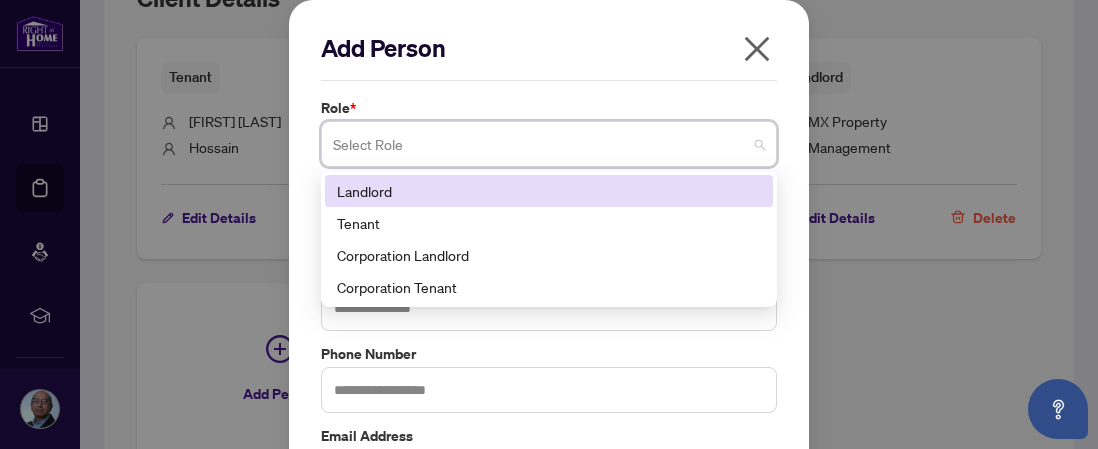 click at bounding box center (549, 144) 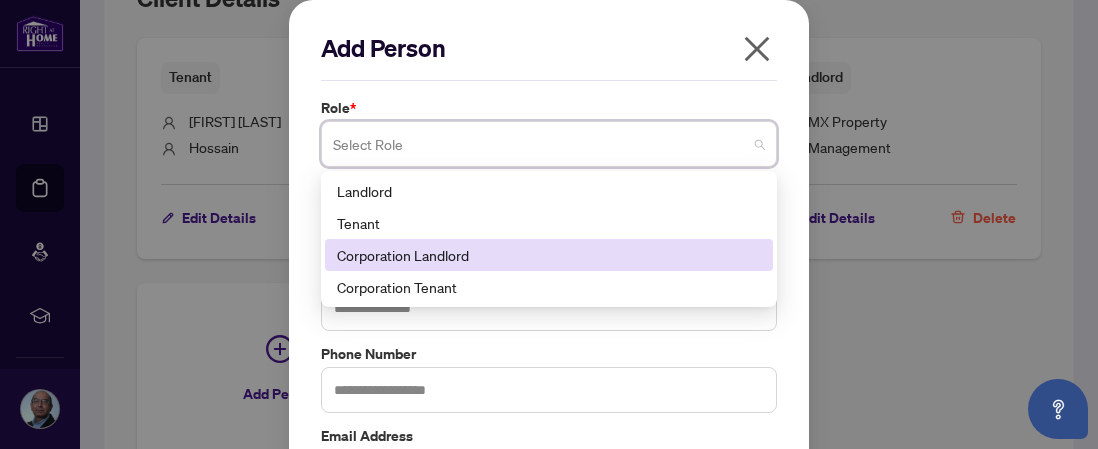click on "Corporation Landlord" at bounding box center [549, 255] 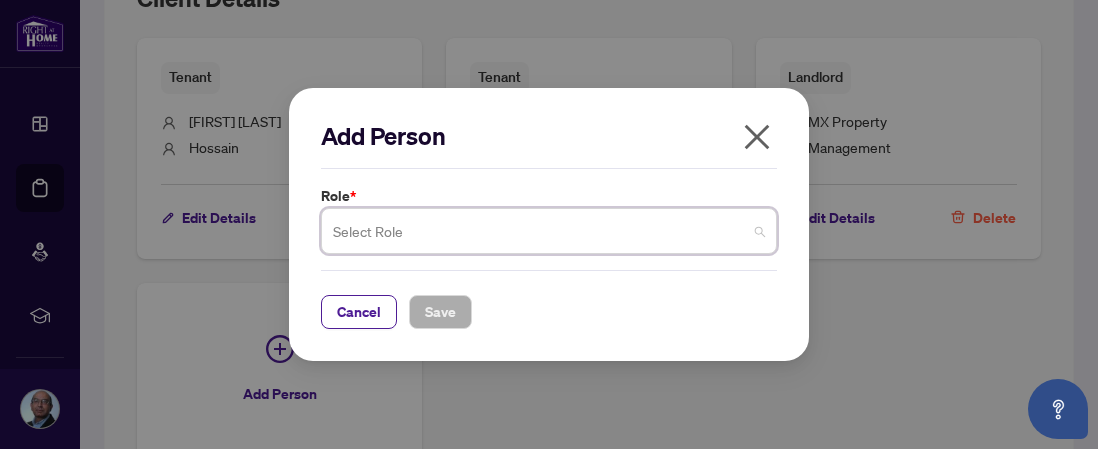 click at bounding box center (549, 231) 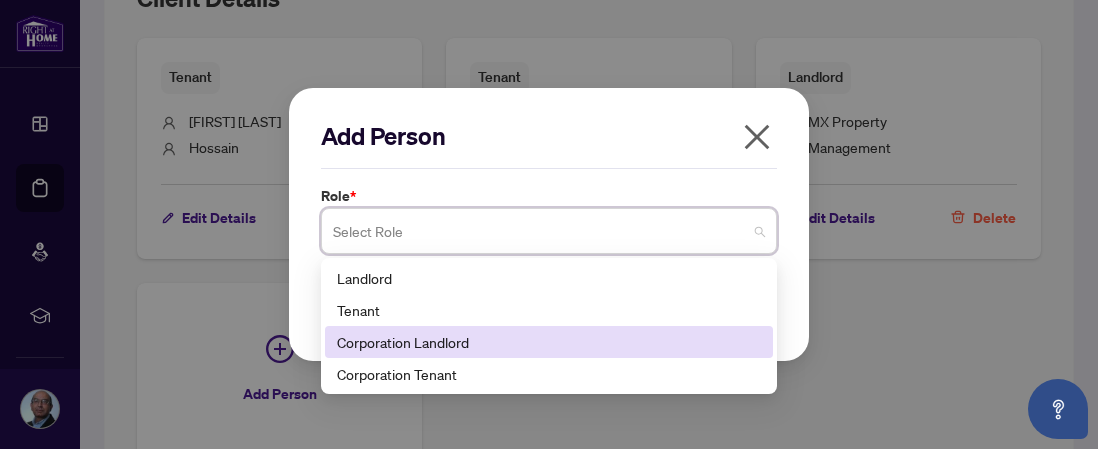 click on "Corporation Landlord" at bounding box center (549, 342) 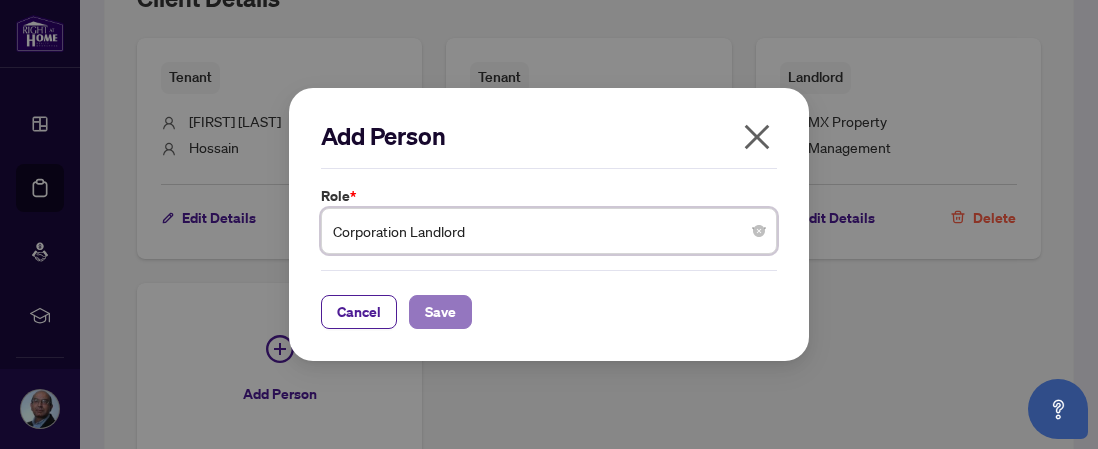 click on "Save" at bounding box center [440, 312] 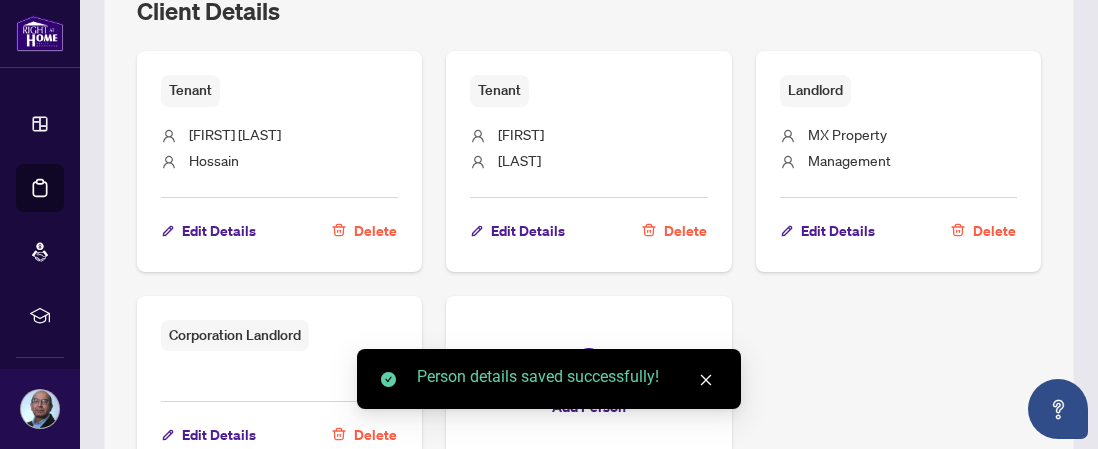 scroll, scrollTop: 1279, scrollLeft: 0, axis: vertical 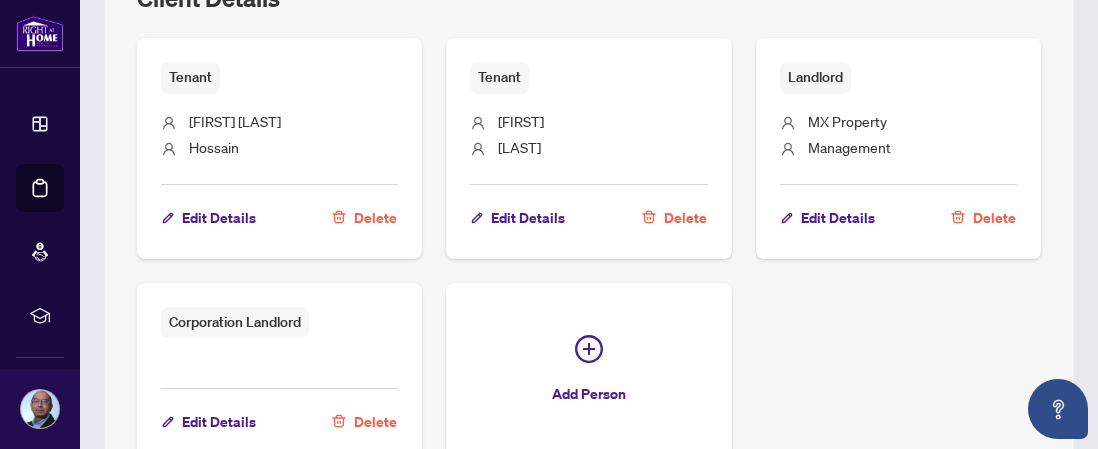click on "Delete" at bounding box center [375, 422] 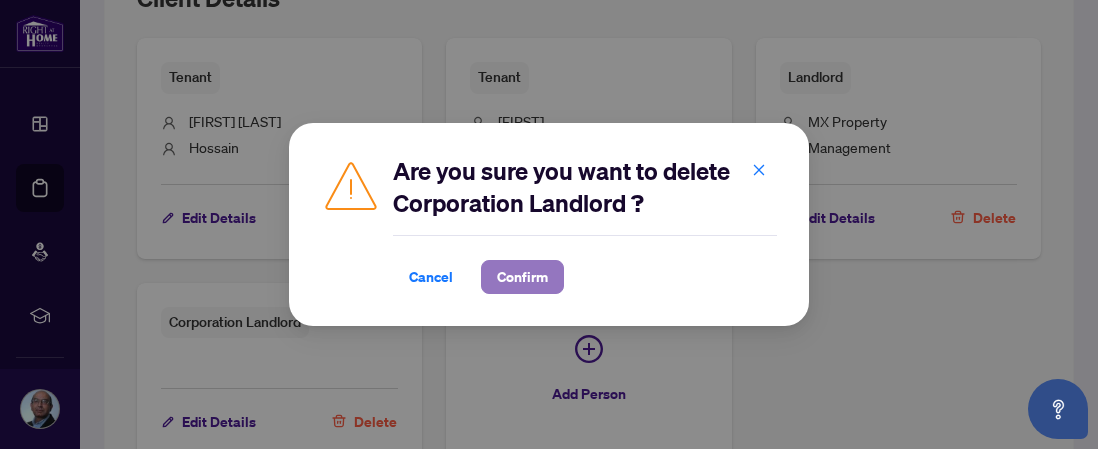 click on "Confirm" at bounding box center (522, 277) 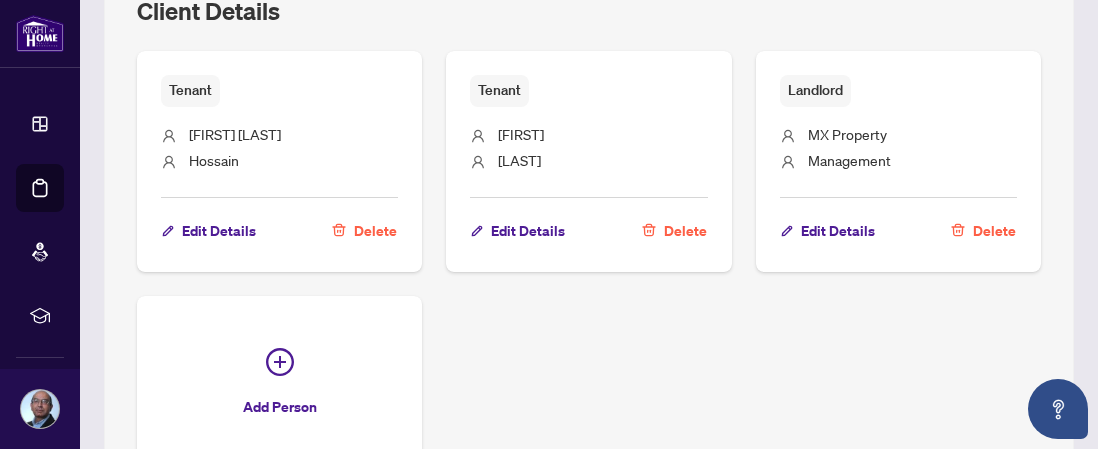 scroll, scrollTop: 1279, scrollLeft: 0, axis: vertical 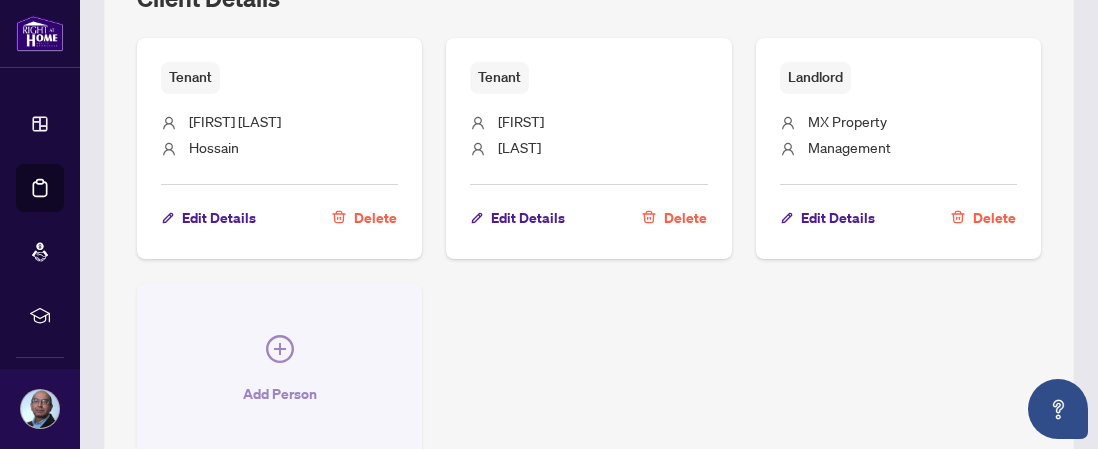 click 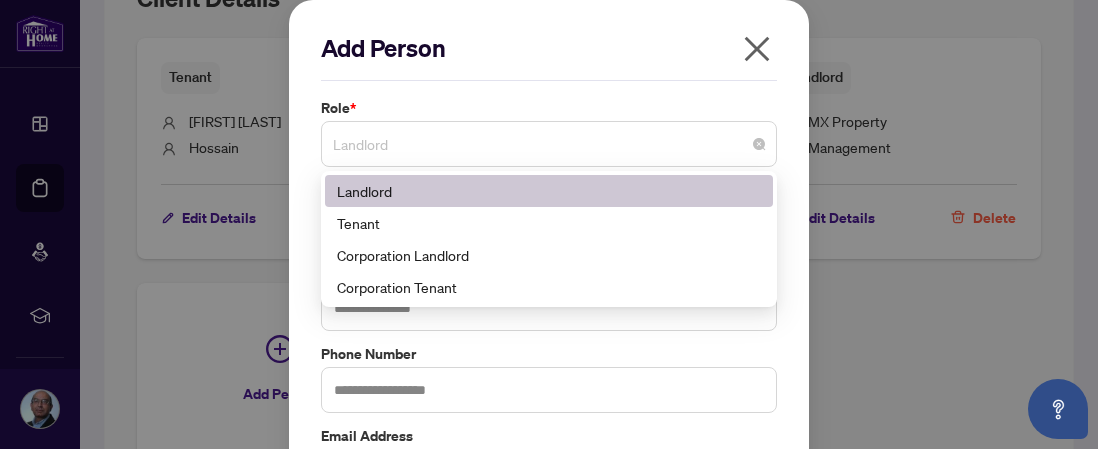 click on "Landlord" at bounding box center [549, 144] 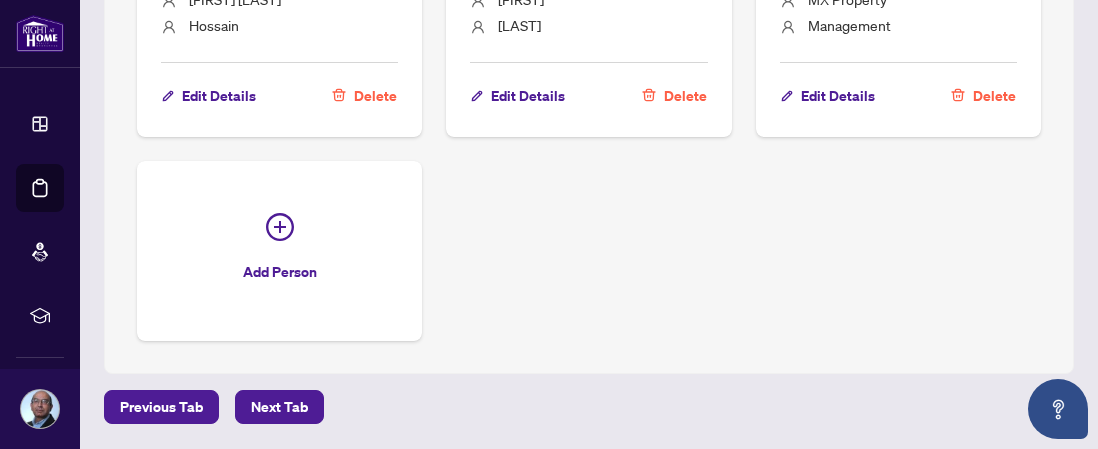 scroll, scrollTop: 1417, scrollLeft: 0, axis: vertical 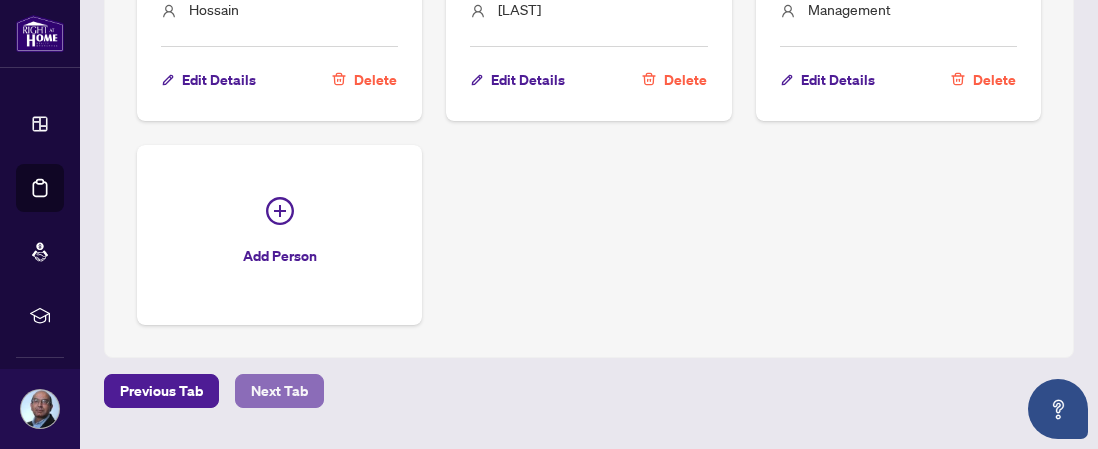 click on "Next Tab" at bounding box center (279, 391) 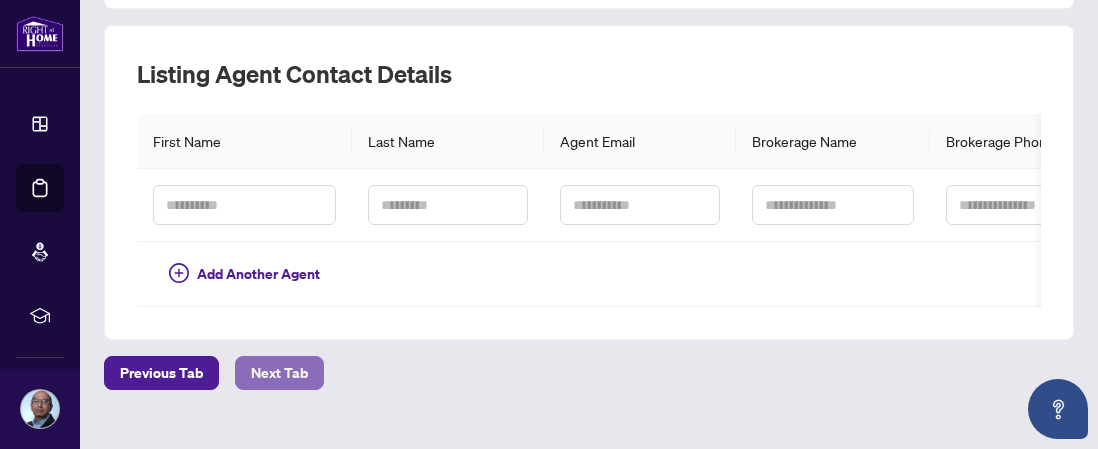 type on "**********" 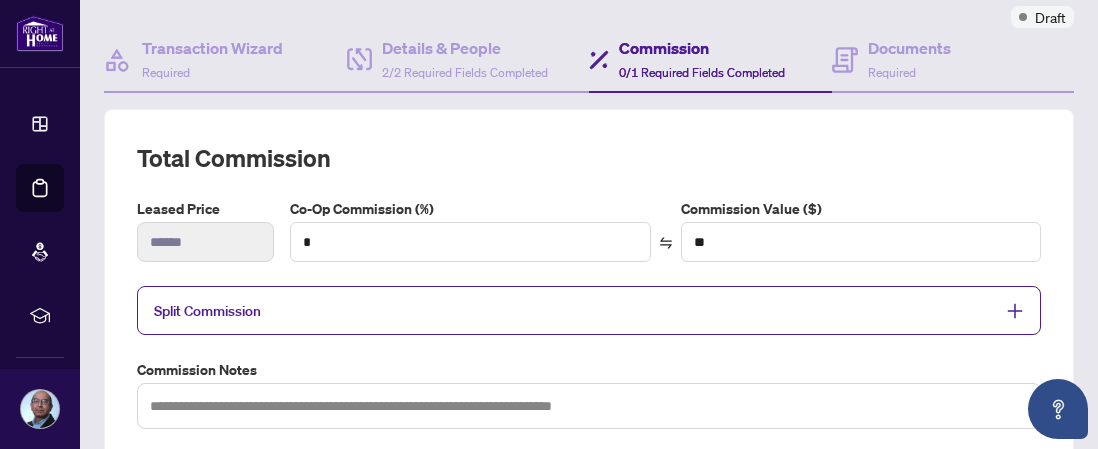 scroll, scrollTop: 220, scrollLeft: 0, axis: vertical 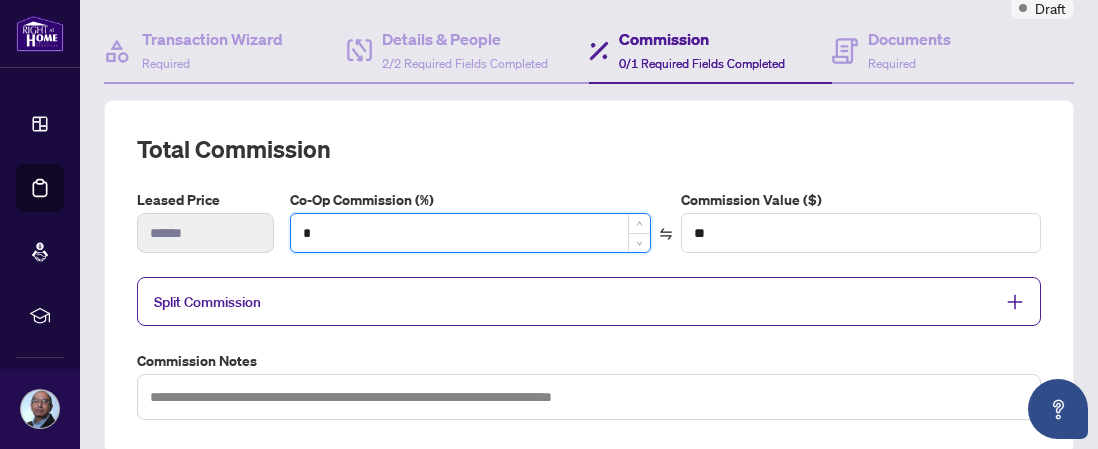 click on "*" at bounding box center (470, 233) 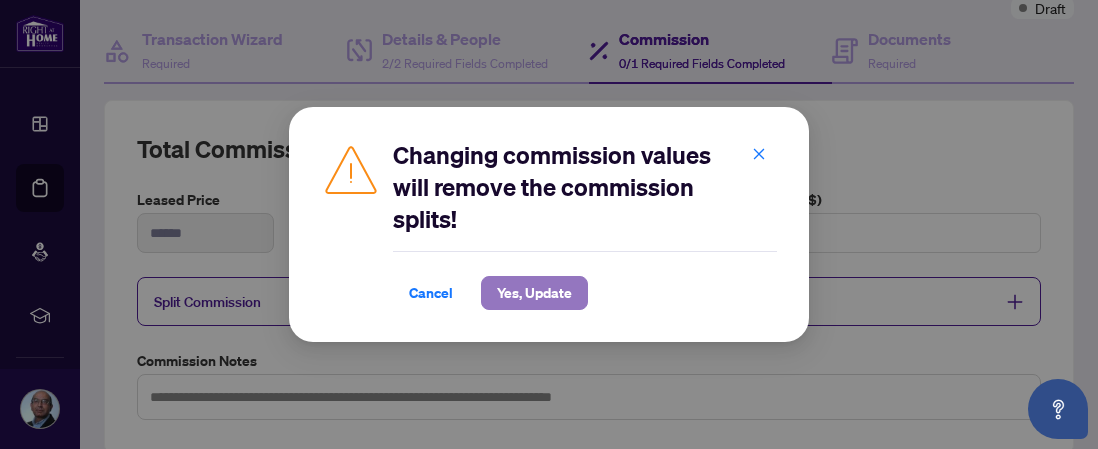 click on "Yes, Update" at bounding box center (534, 293) 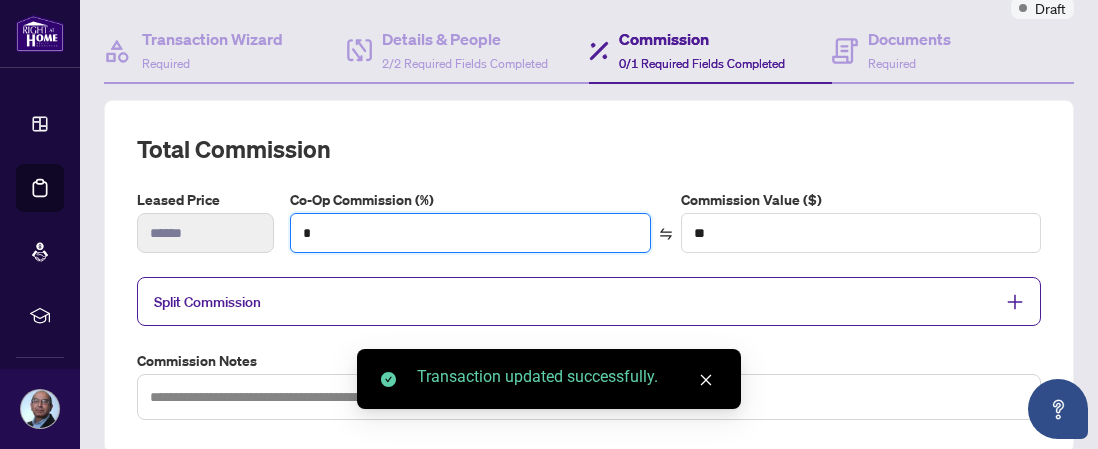 type on "**" 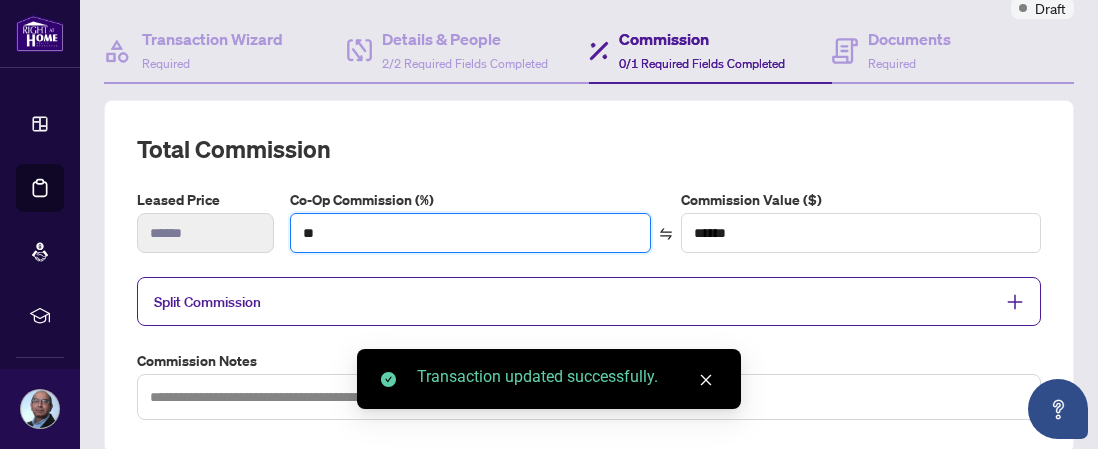 type on "***" 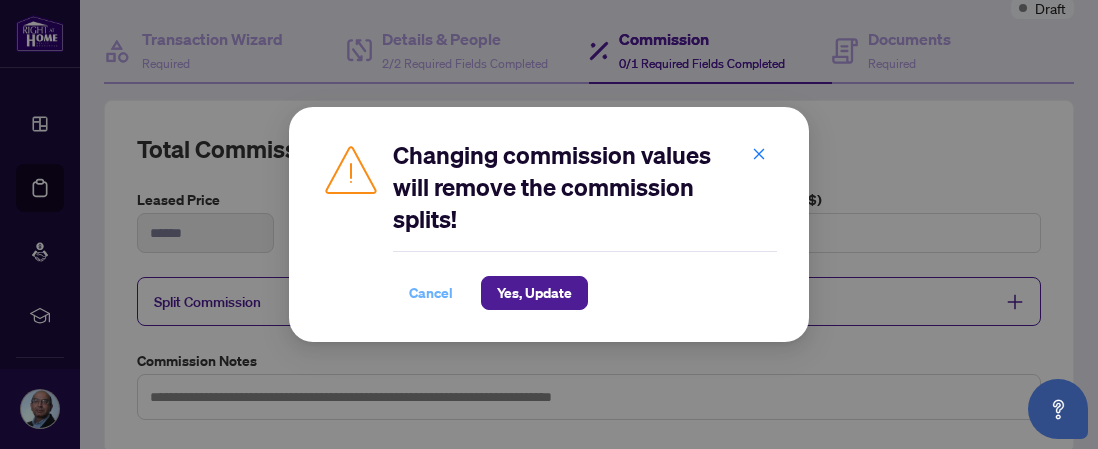 click on "Cancel" at bounding box center (431, 293) 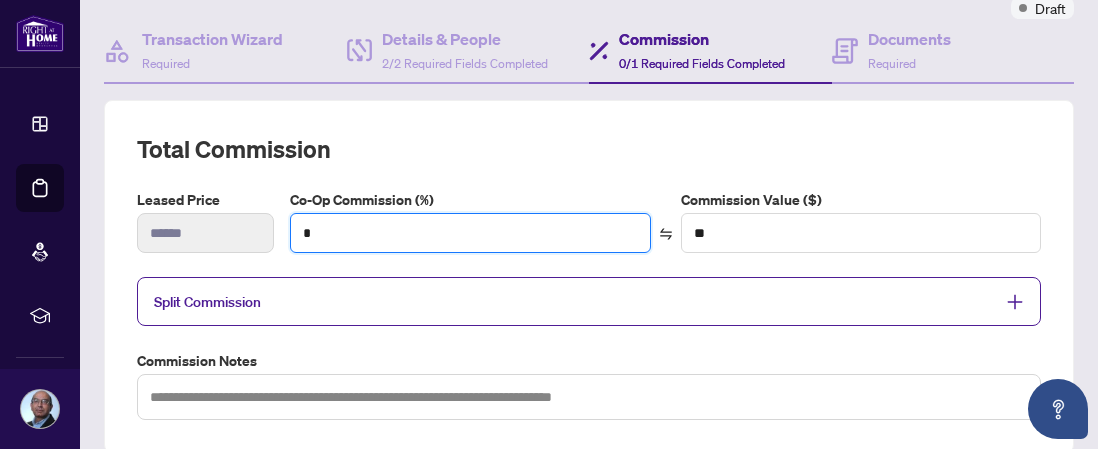 type on "**" 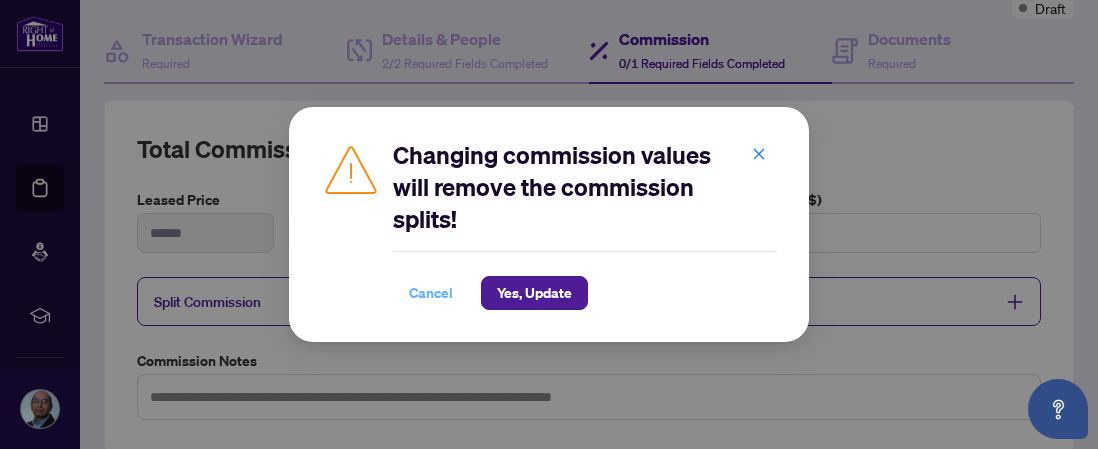 type on "**" 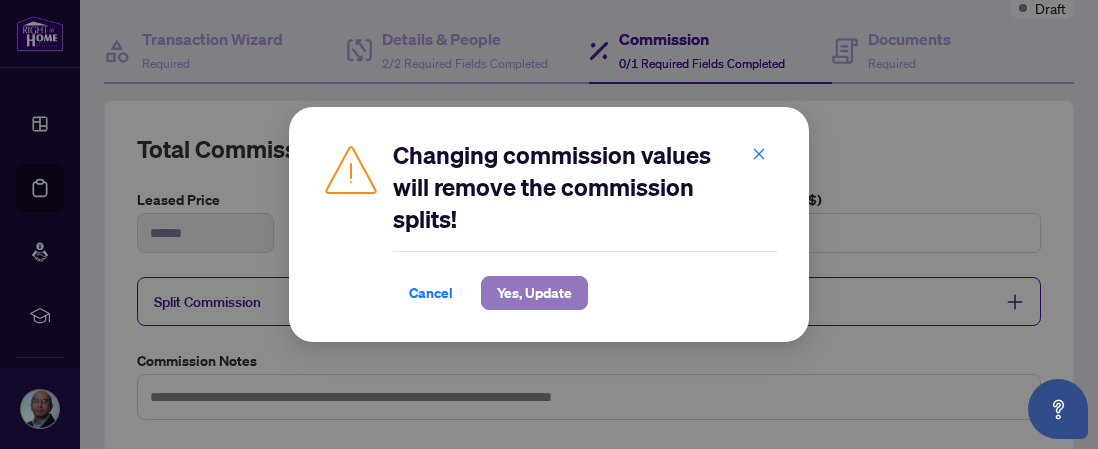 click on "Yes, Update" at bounding box center (534, 293) 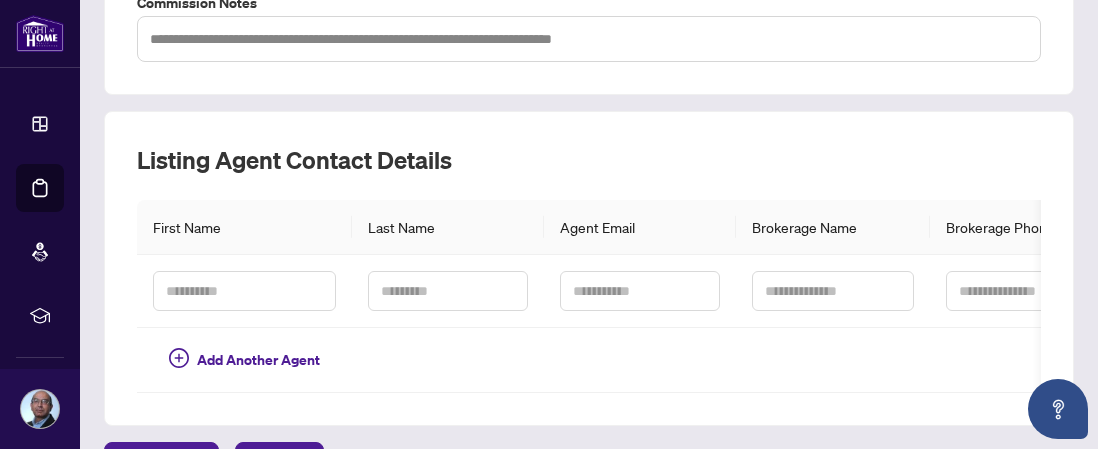 scroll, scrollTop: 584, scrollLeft: 0, axis: vertical 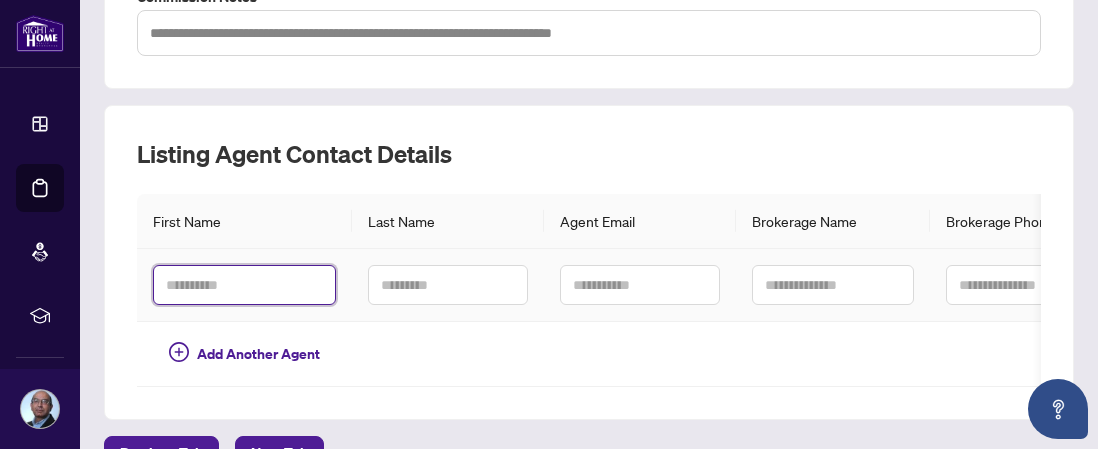 click at bounding box center [244, 285] 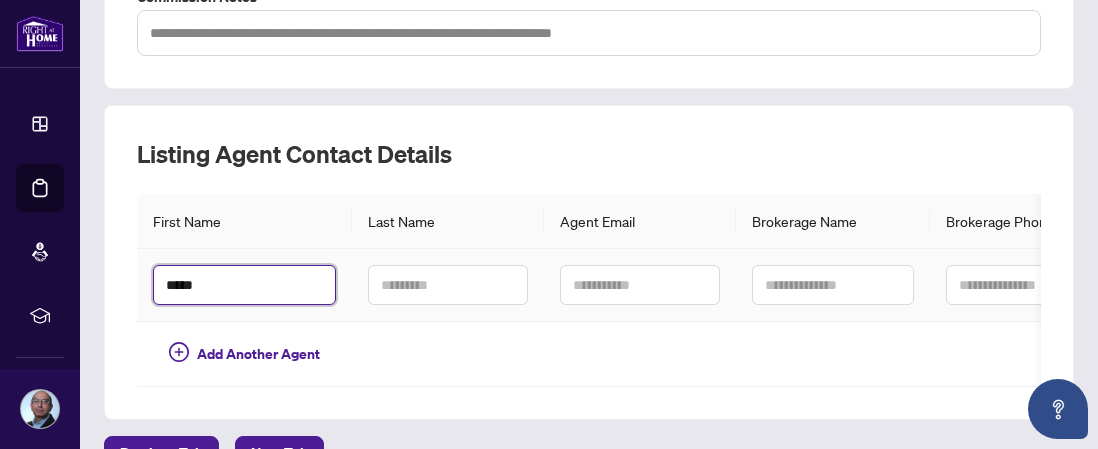 type on "*****" 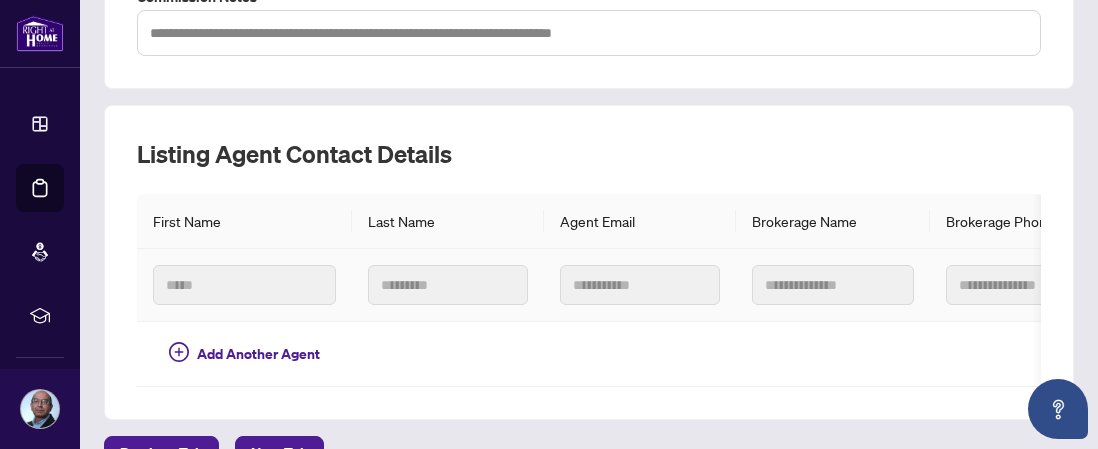 type 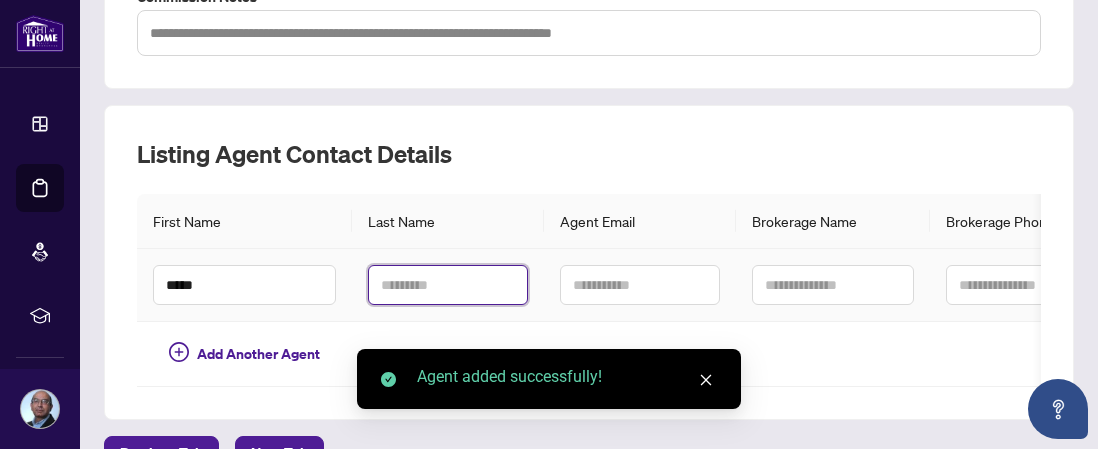click at bounding box center (448, 285) 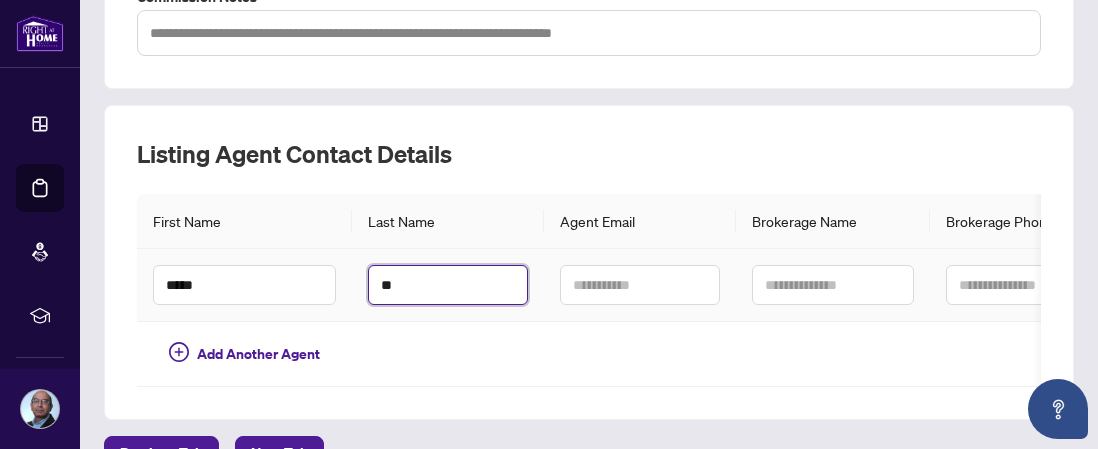 type on "**" 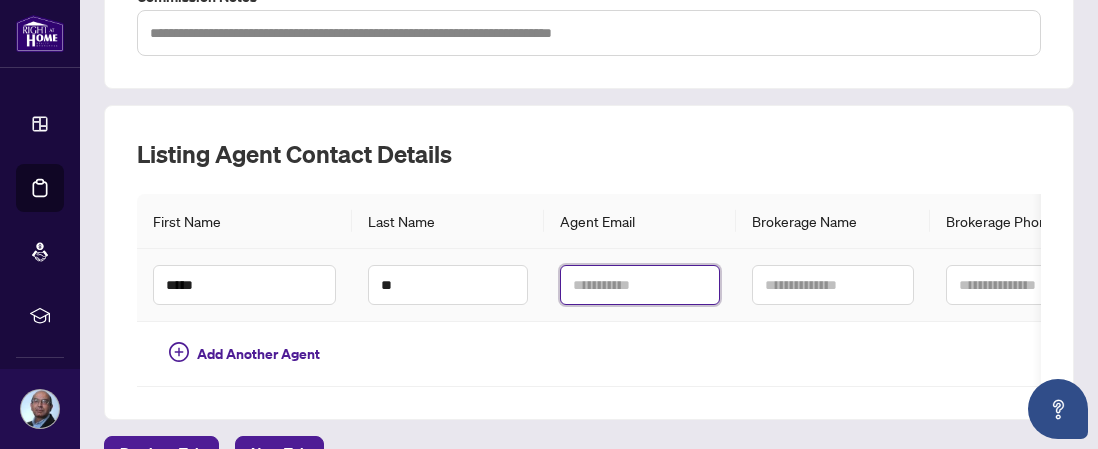 click at bounding box center [640, 285] 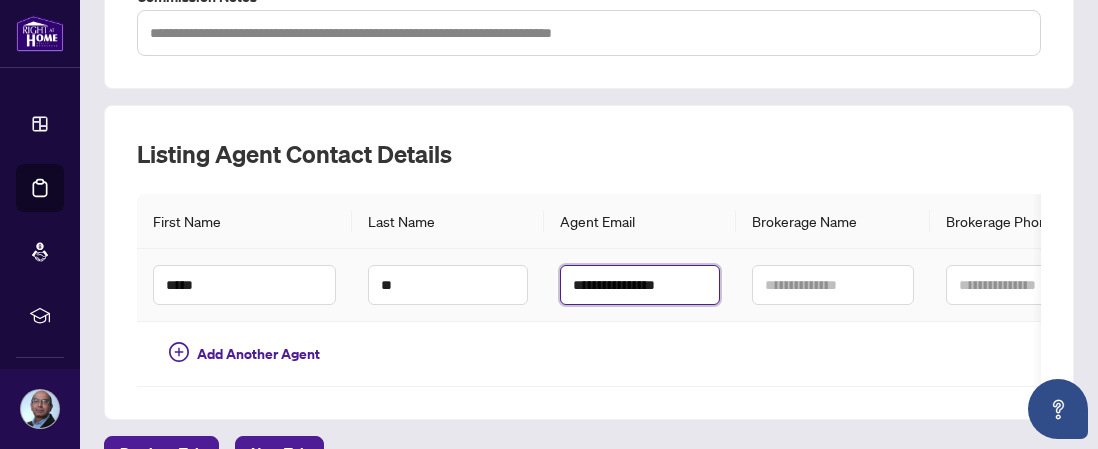 type on "**********" 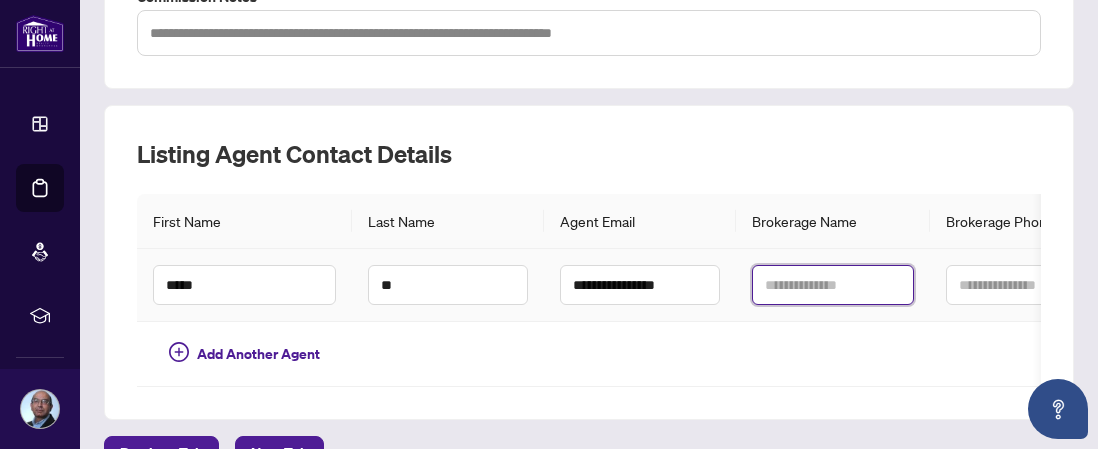 click at bounding box center [832, 285] 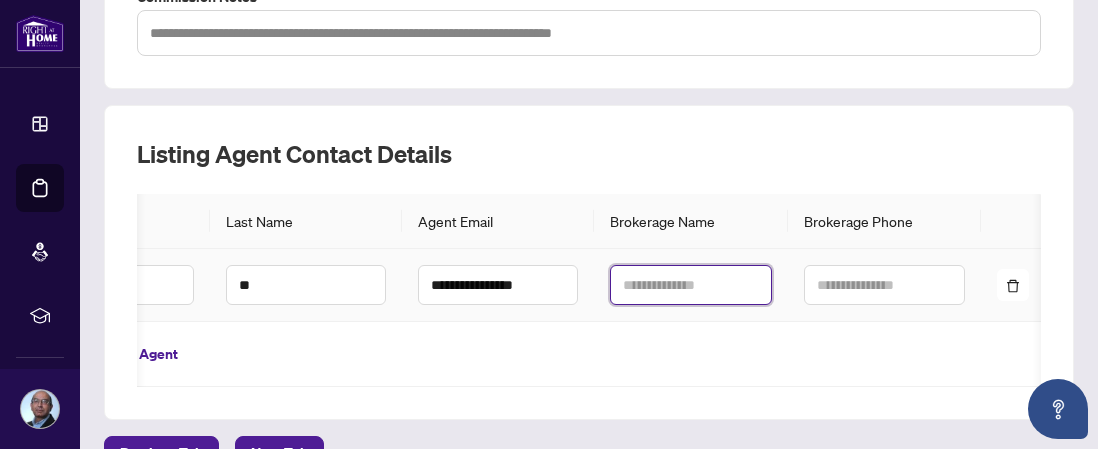 scroll, scrollTop: 0, scrollLeft: 160, axis: horizontal 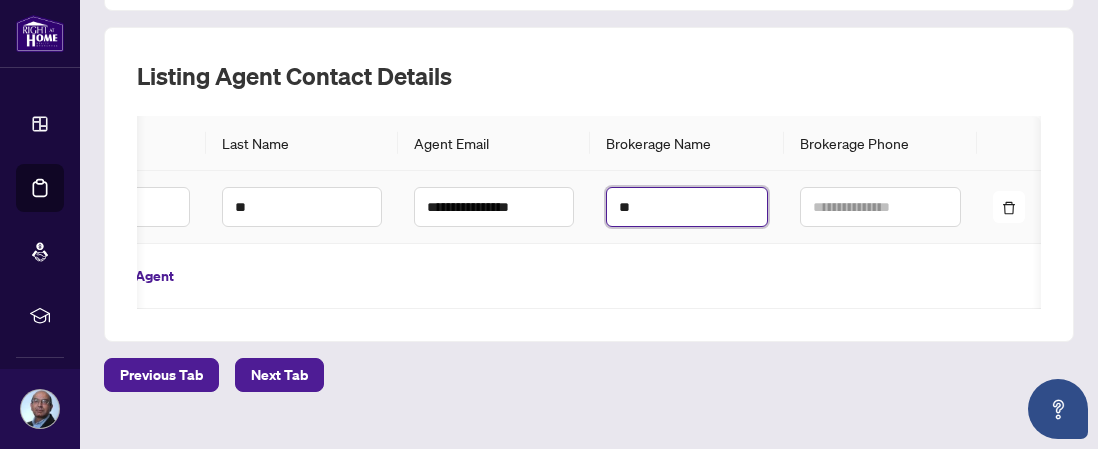 click on "**" at bounding box center [686, 207] 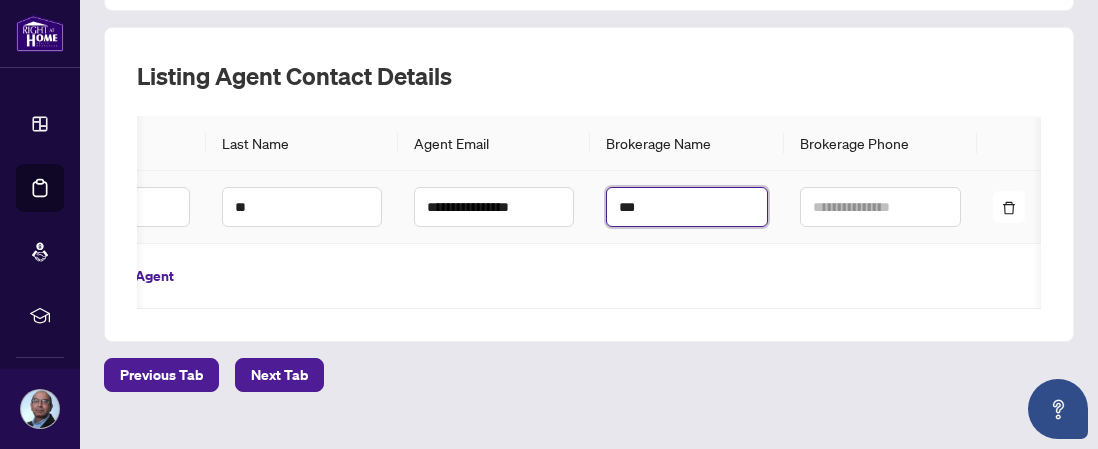 click on "***" at bounding box center (686, 207) 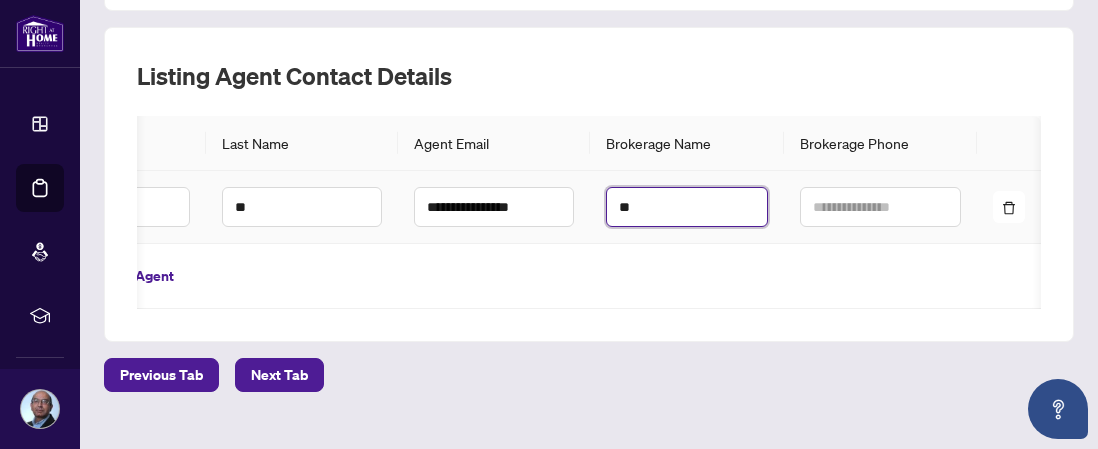 click on "**" at bounding box center [686, 207] 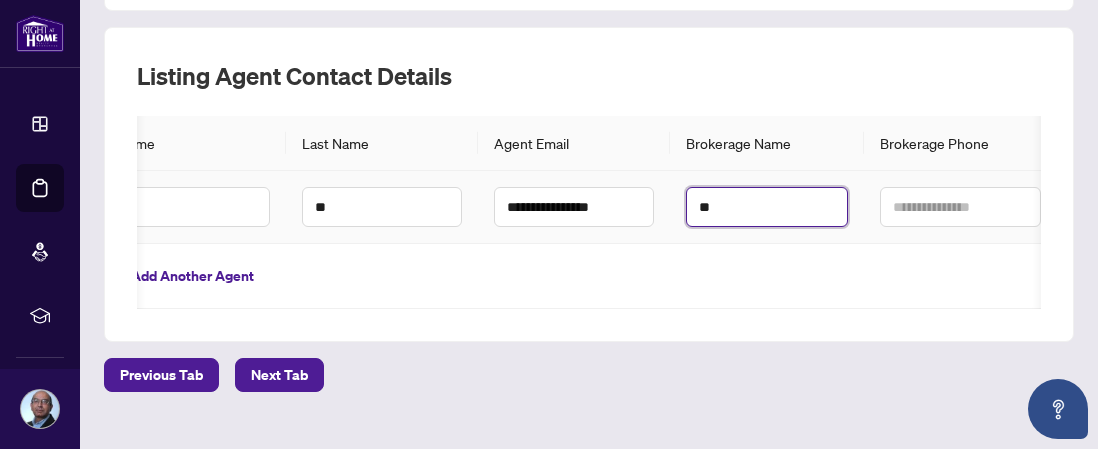 scroll, scrollTop: 0, scrollLeft: 160, axis: horizontal 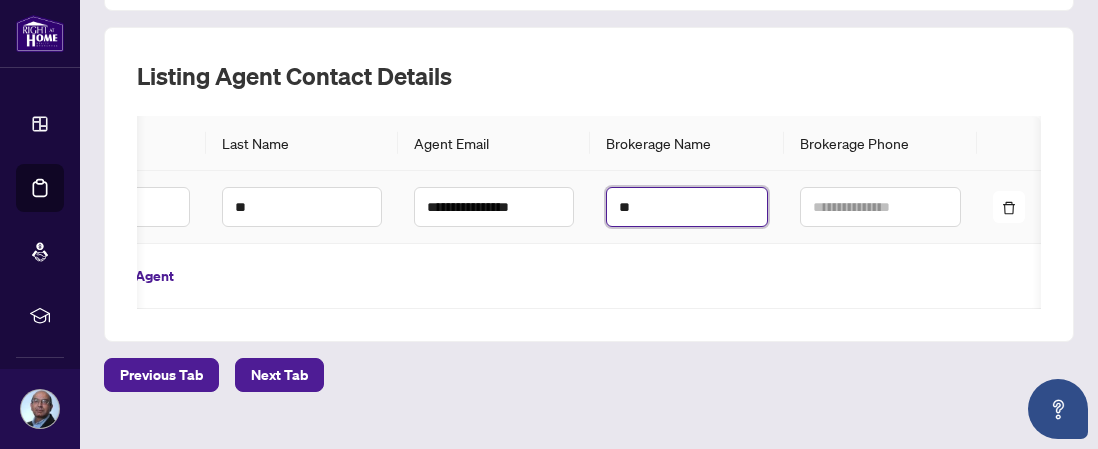 type on "*" 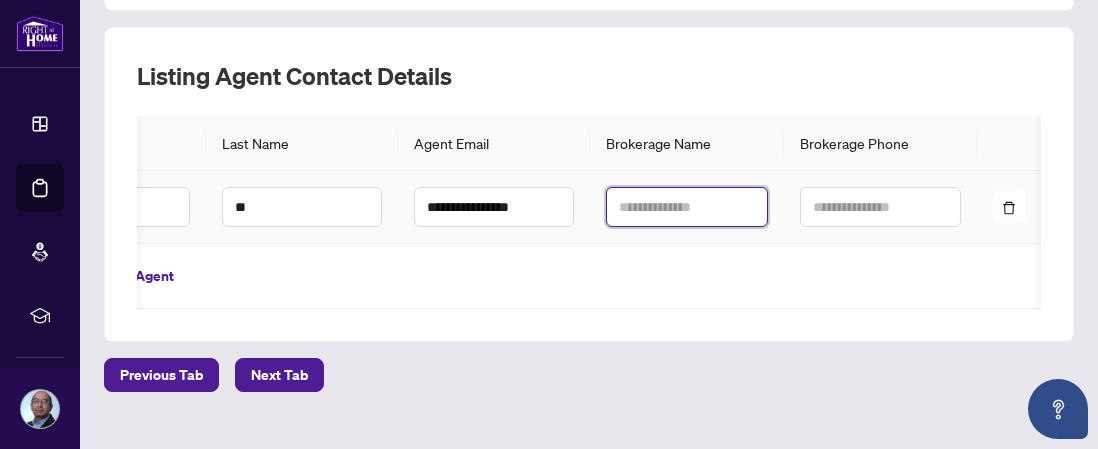 type 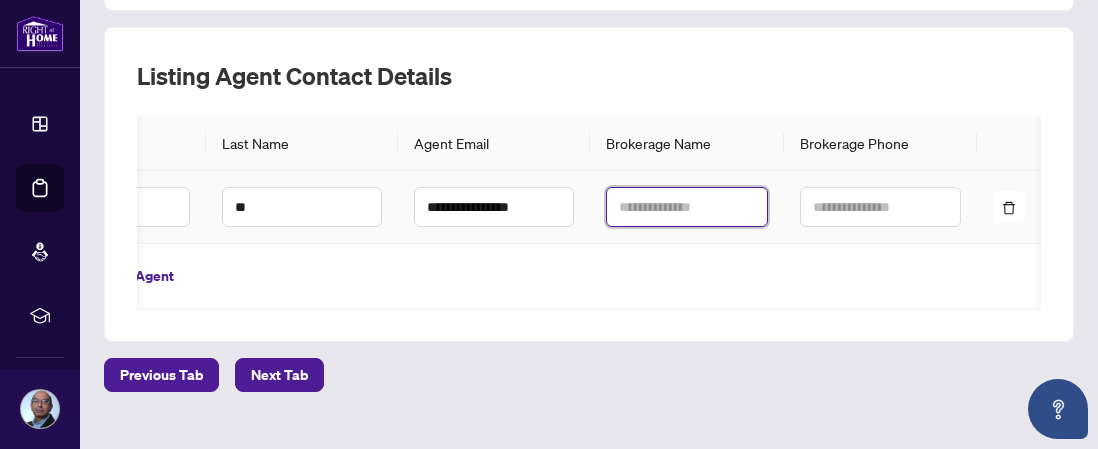 click at bounding box center (686, 207) 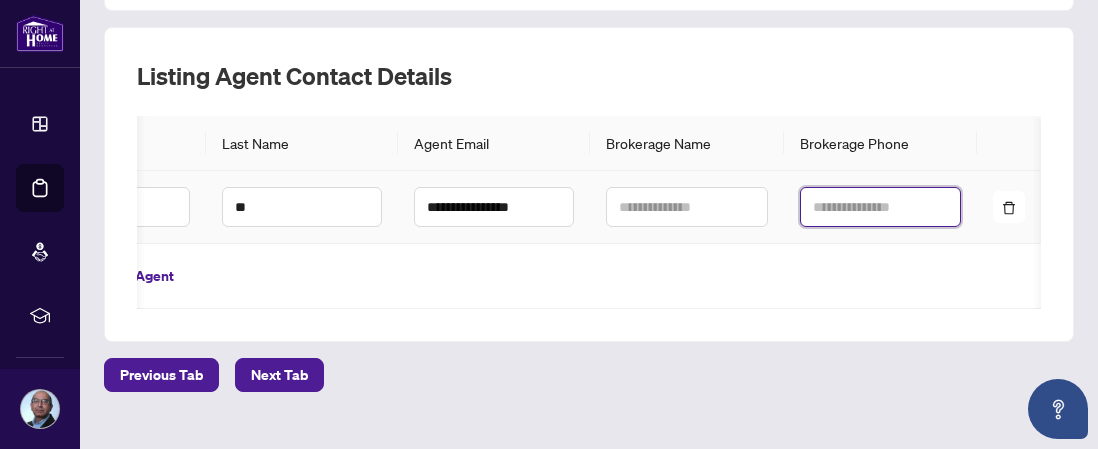 click at bounding box center [880, 207] 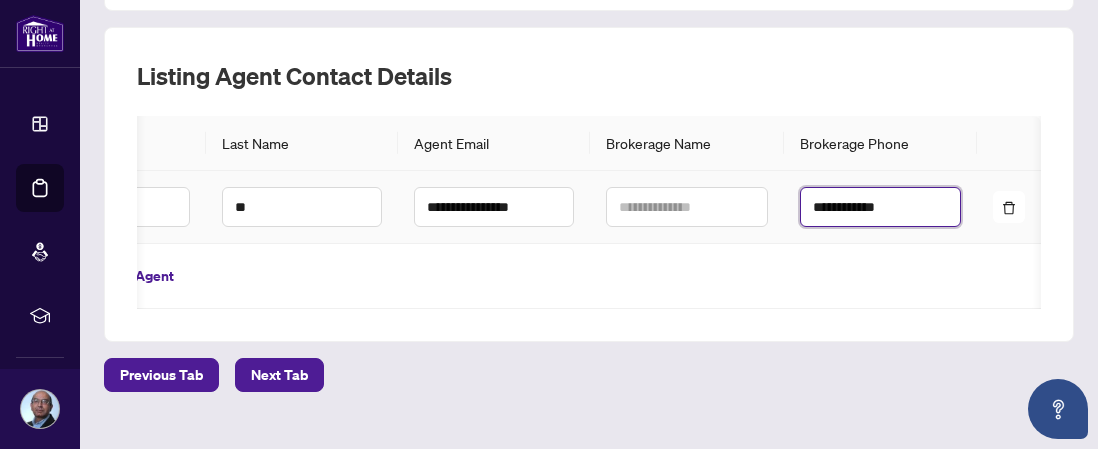 type on "**********" 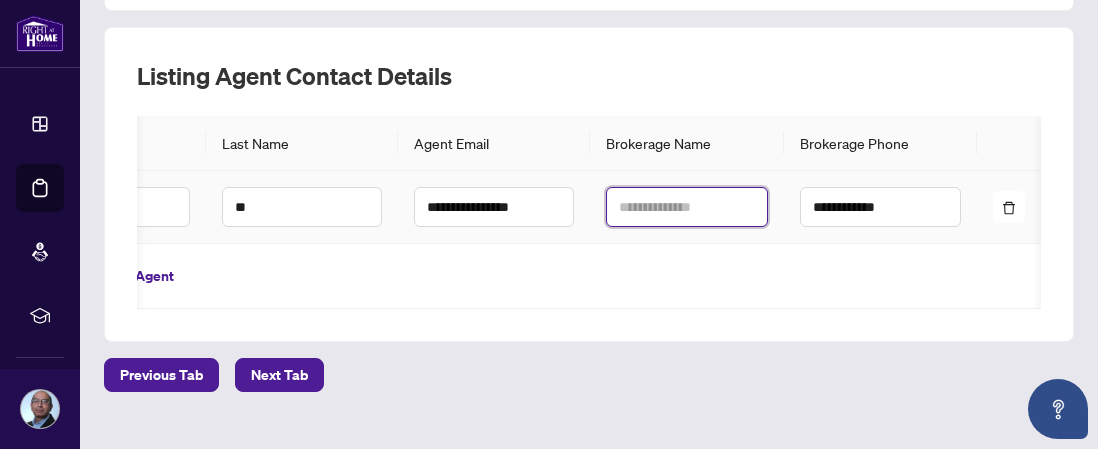 click at bounding box center (686, 207) 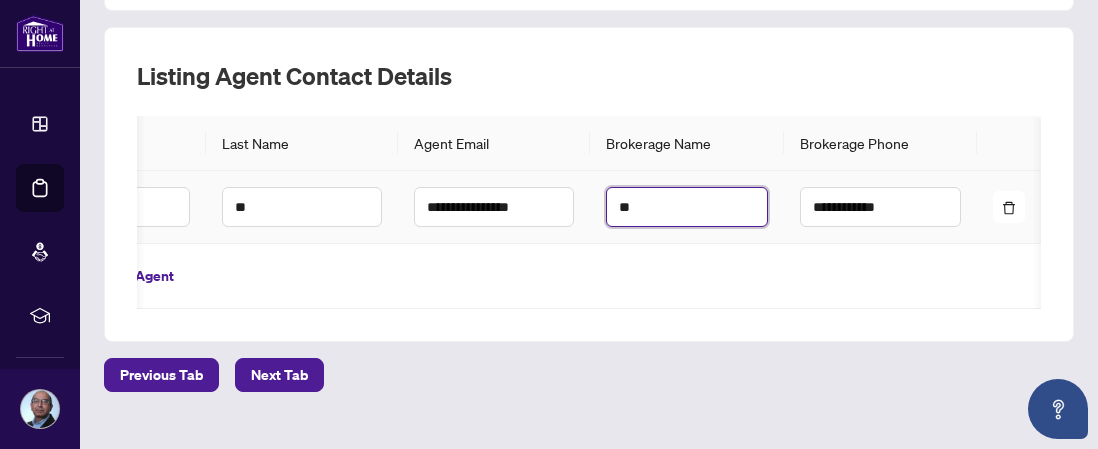 click on "**" at bounding box center (686, 207) 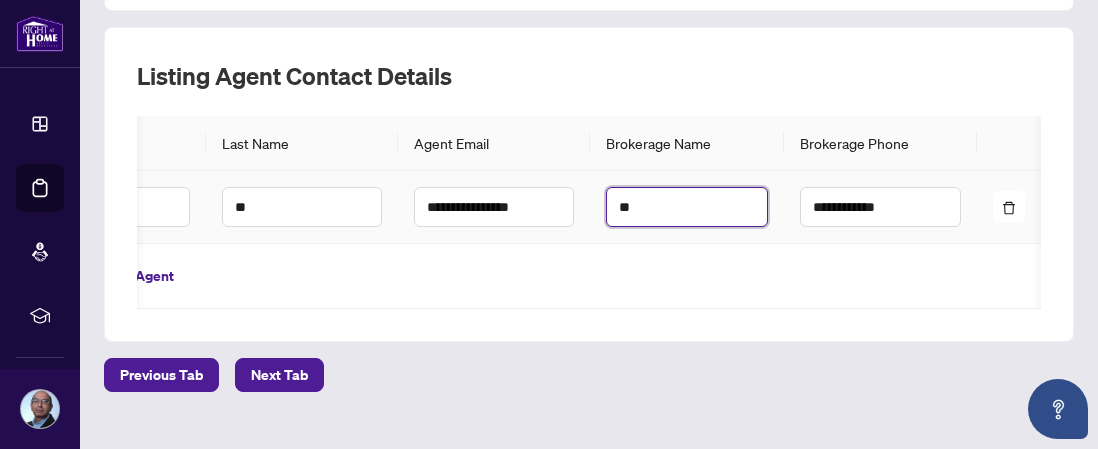 type on "*" 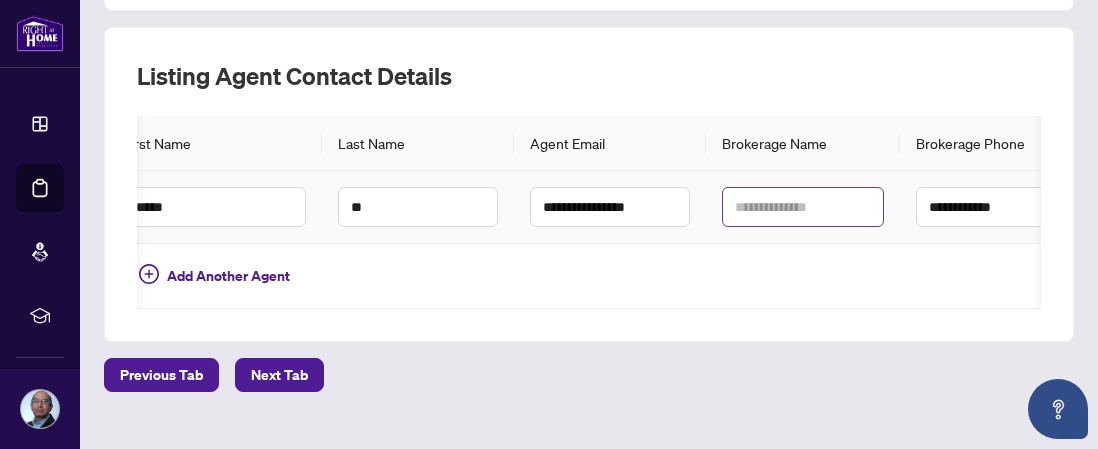 scroll, scrollTop: 0, scrollLeft: 0, axis: both 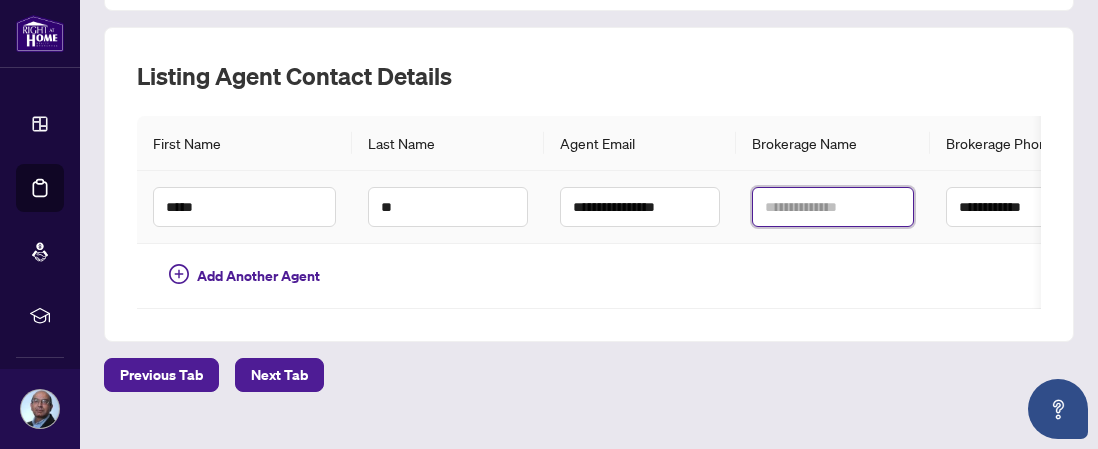 click at bounding box center (832, 207) 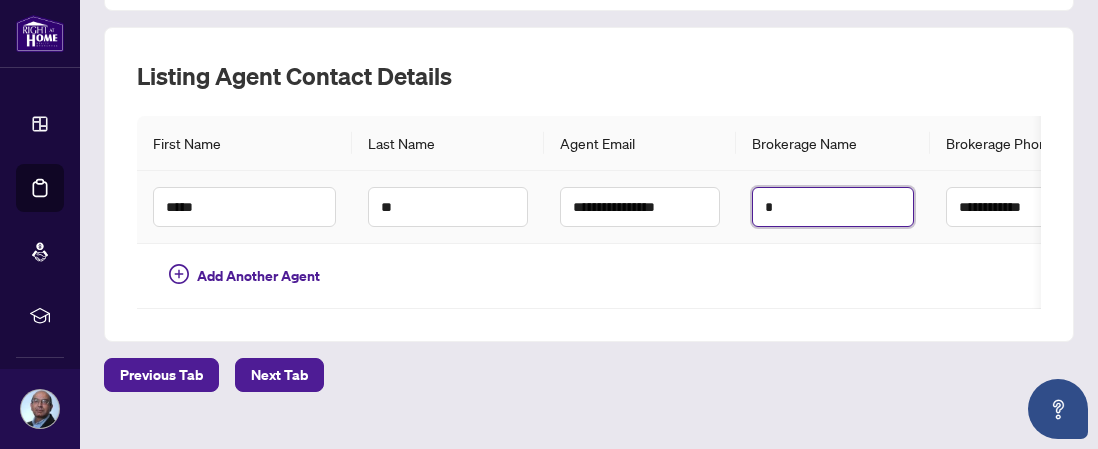 type on "*" 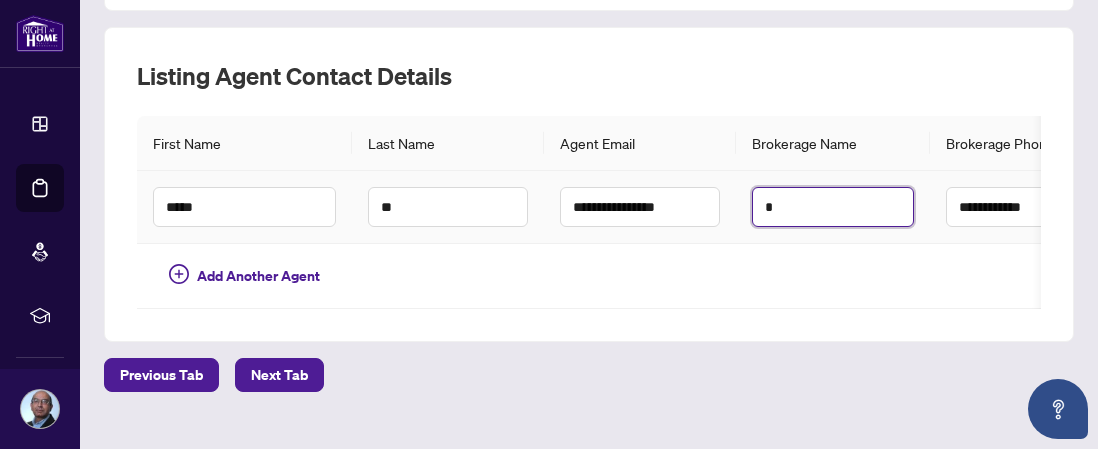 click on "*" at bounding box center (832, 207) 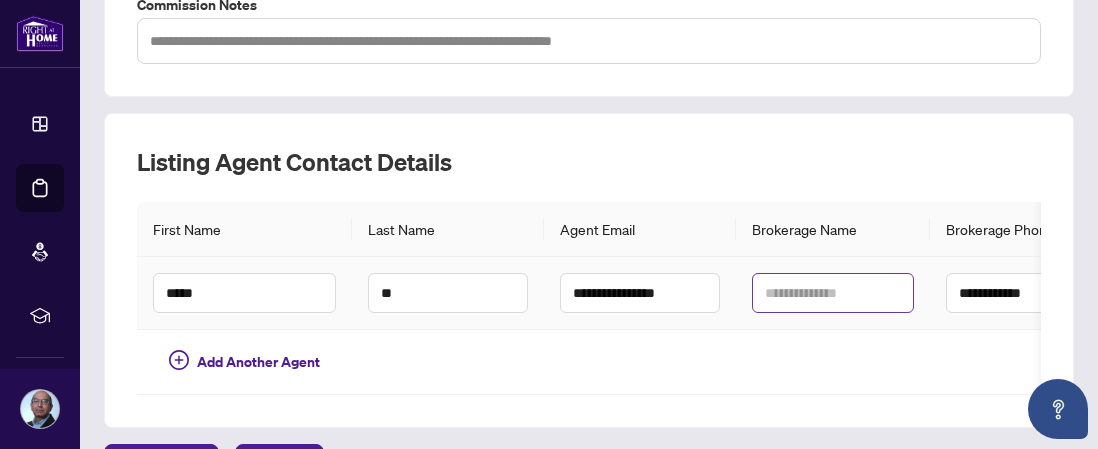 scroll, scrollTop: 580, scrollLeft: 0, axis: vertical 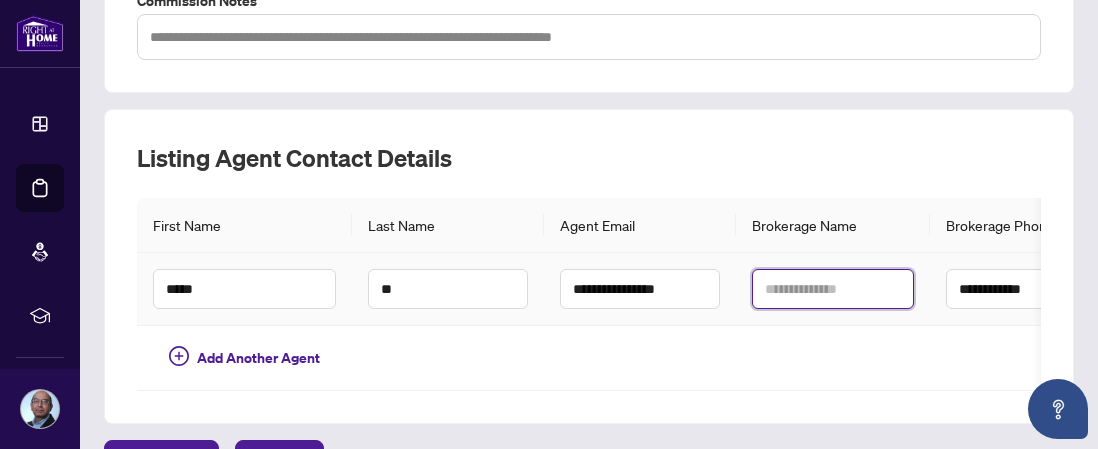 click at bounding box center [832, 289] 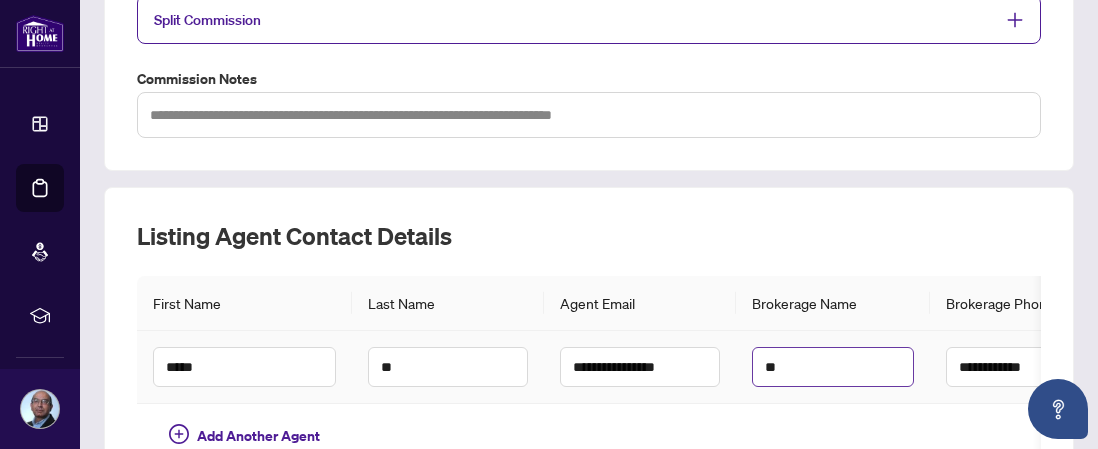 scroll, scrollTop: 495, scrollLeft: 0, axis: vertical 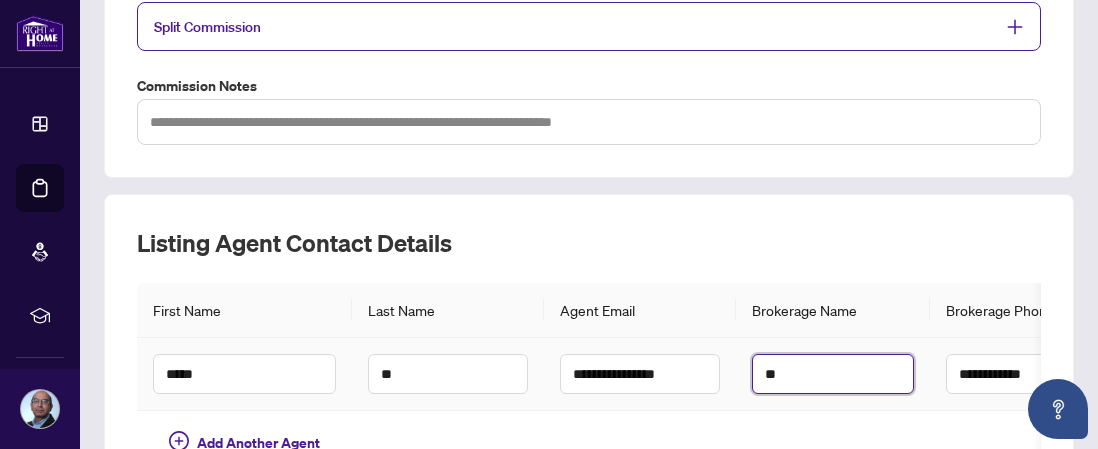 click on "**" at bounding box center (832, 374) 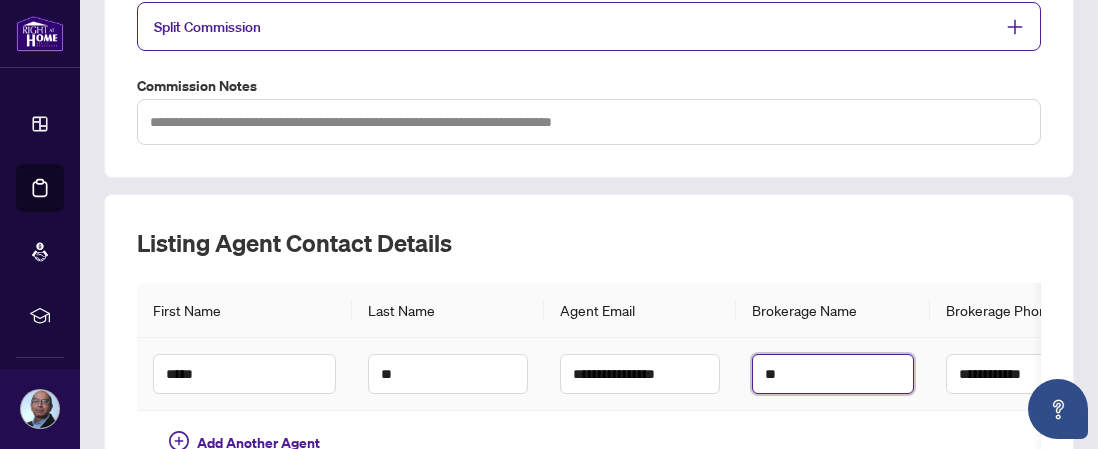 type on "*" 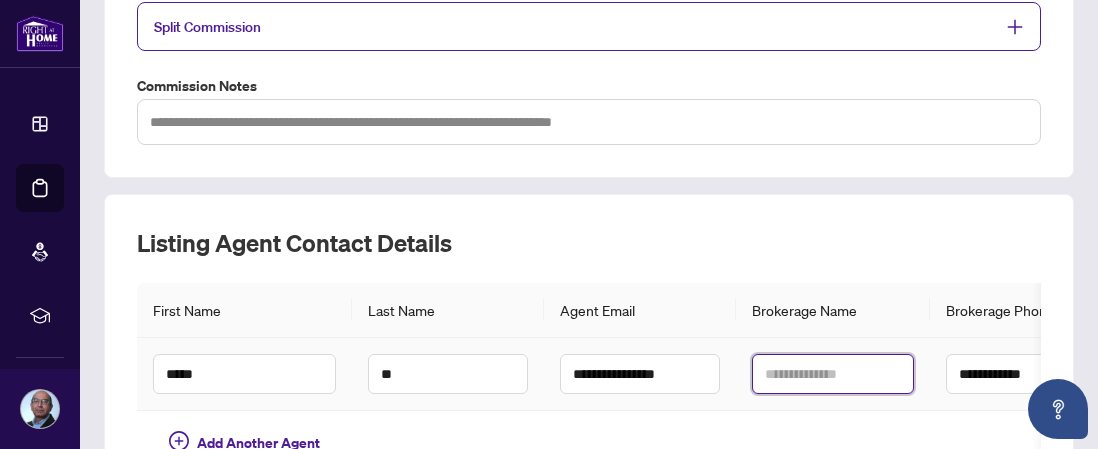 type 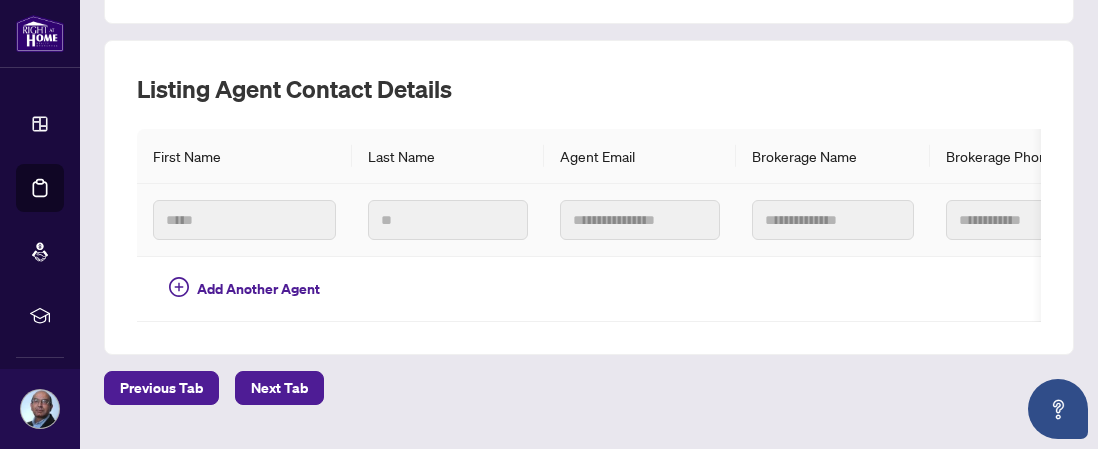 scroll, scrollTop: 662, scrollLeft: 0, axis: vertical 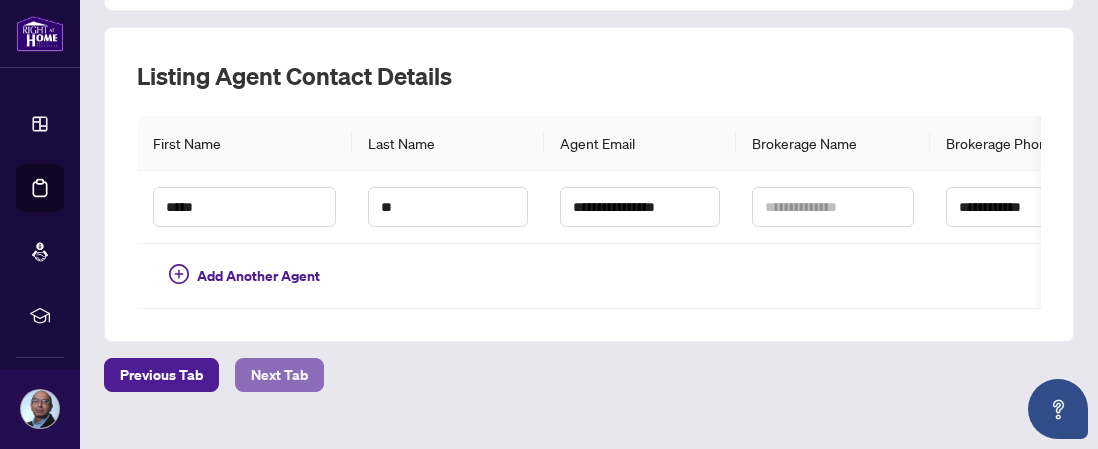 click on "Next Tab" at bounding box center [279, 375] 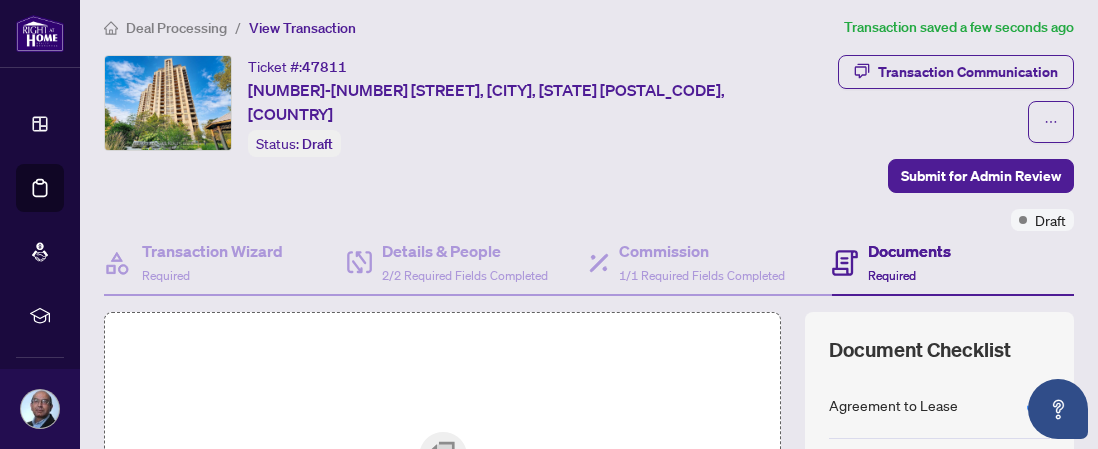scroll, scrollTop: 0, scrollLeft: 0, axis: both 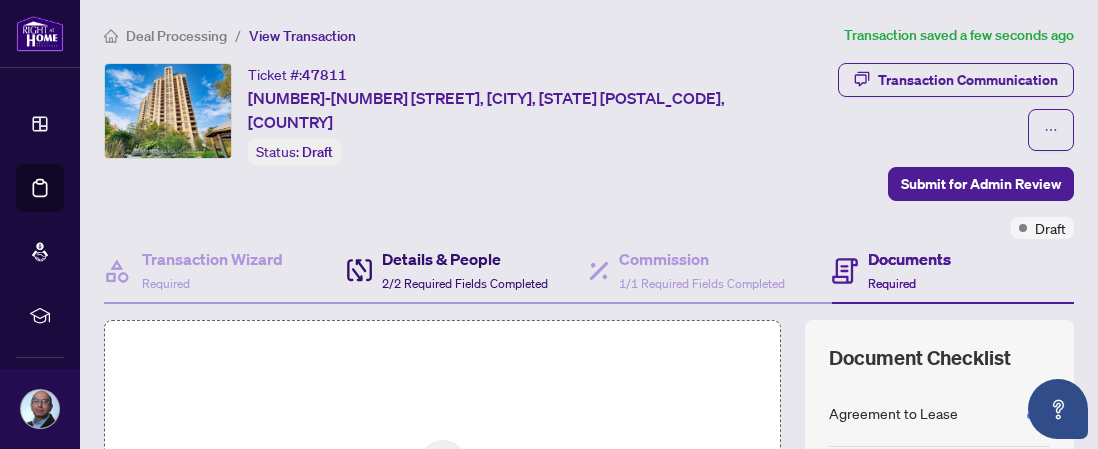 click on "2/2 Required Fields Completed" at bounding box center [465, 283] 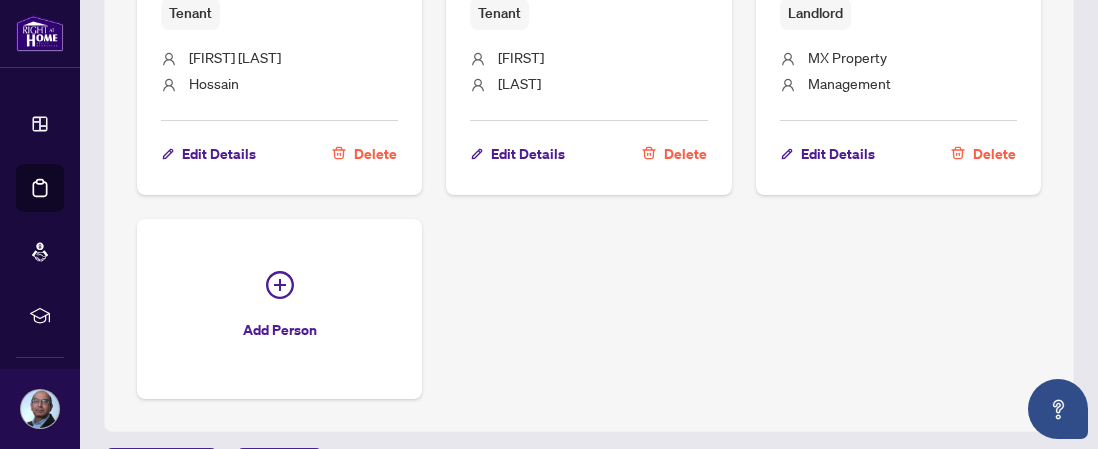 scroll, scrollTop: 1344, scrollLeft: 0, axis: vertical 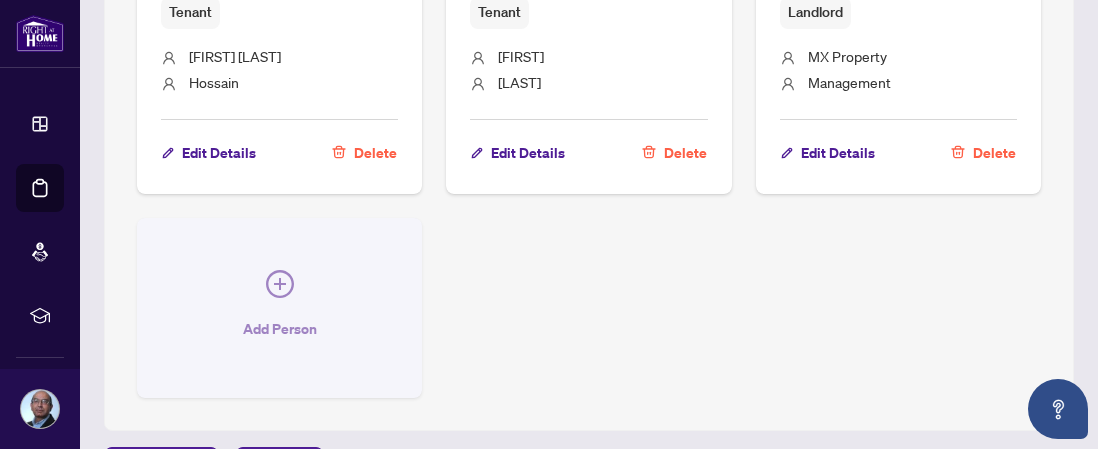 click 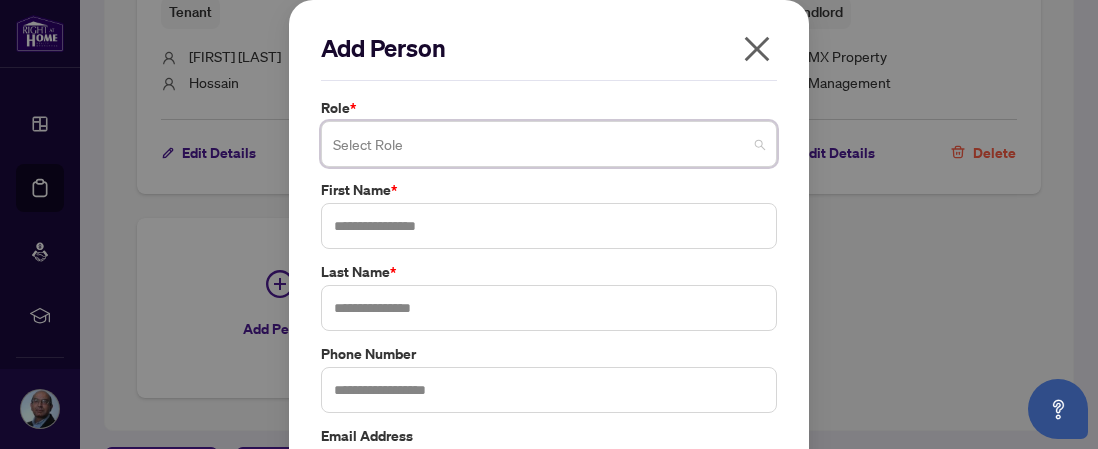 click at bounding box center (549, 144) 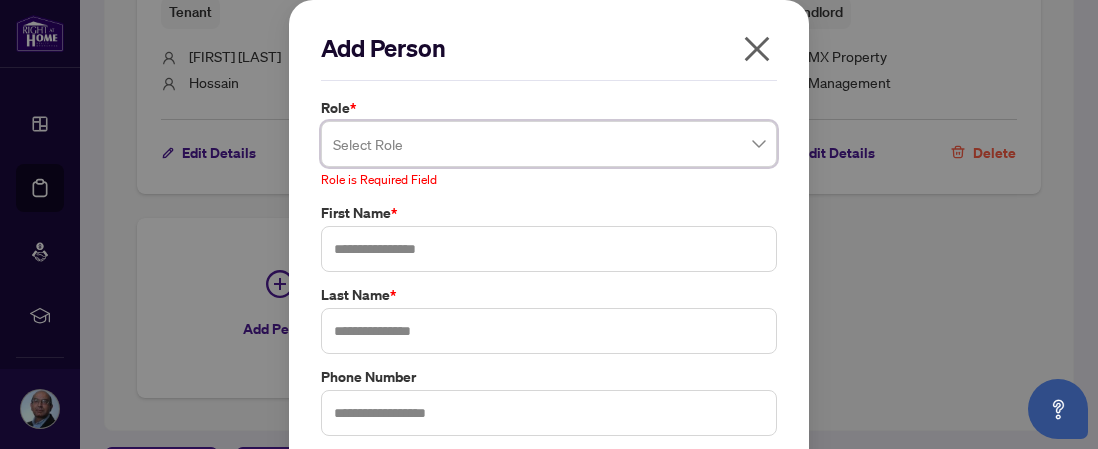 click 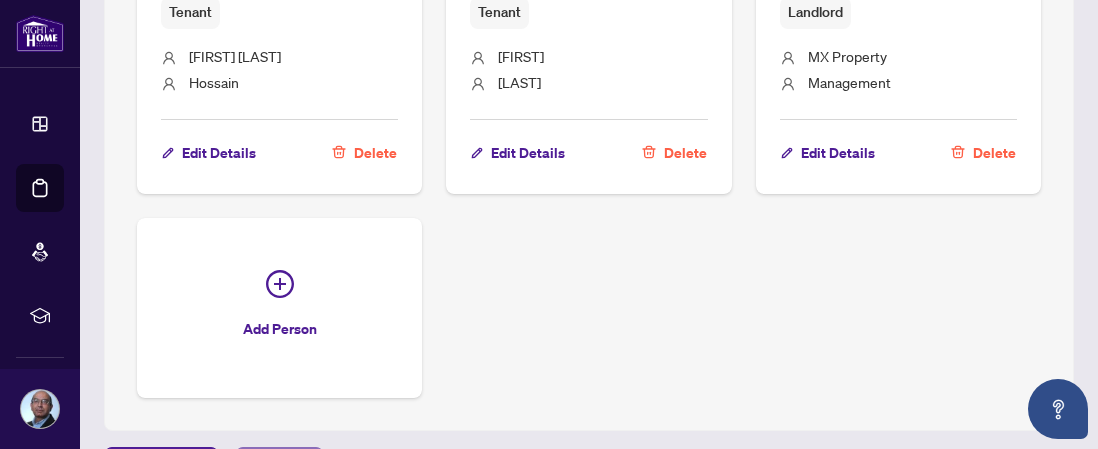 click on "Next Tab" at bounding box center [279, 464] 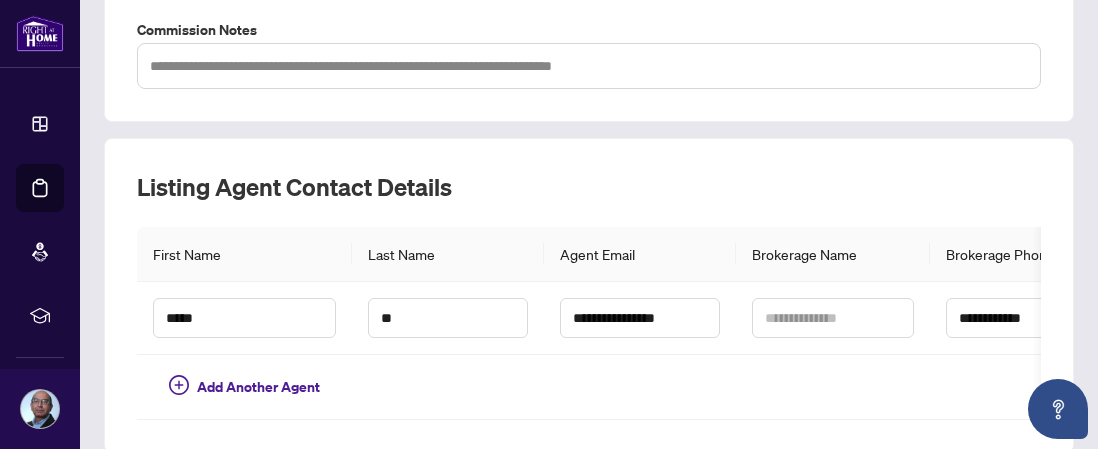 scroll, scrollTop: 662, scrollLeft: 0, axis: vertical 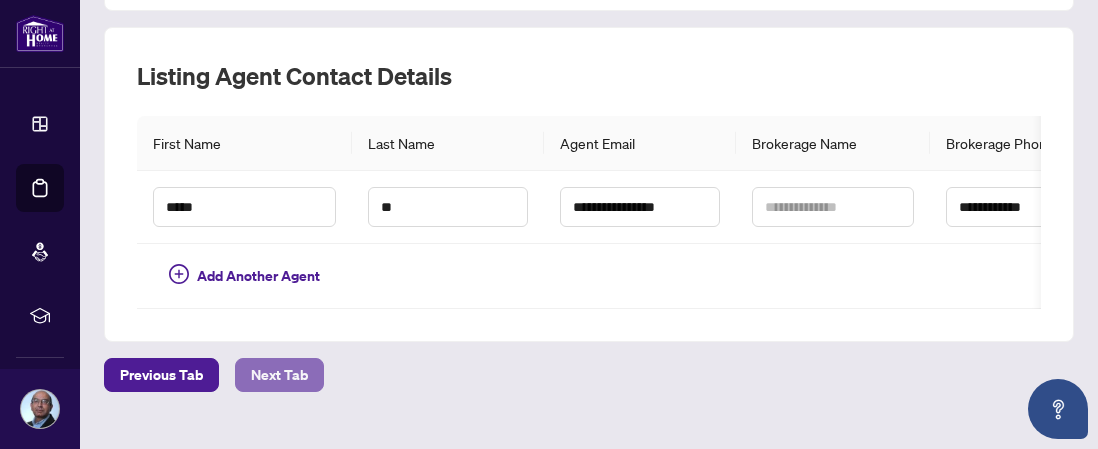 click on "Next Tab" at bounding box center [279, 375] 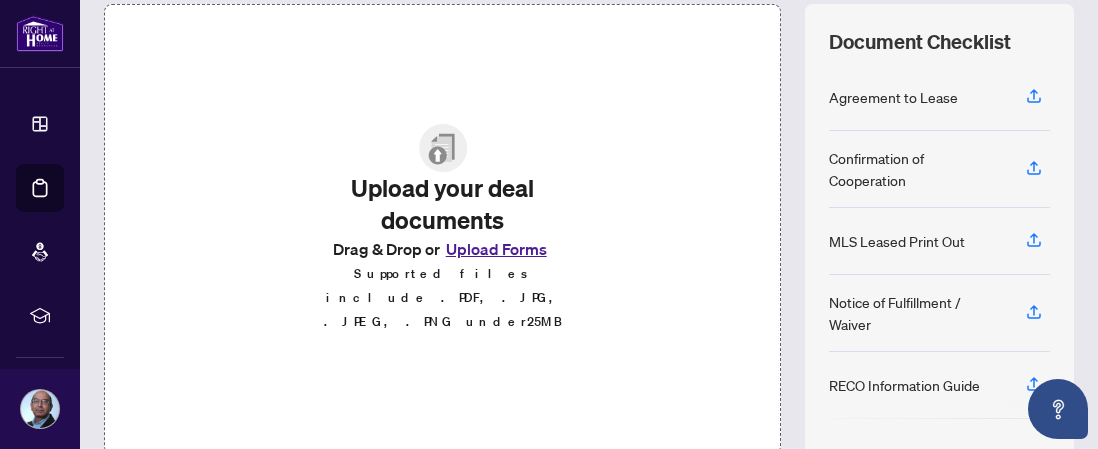 scroll, scrollTop: 342, scrollLeft: 0, axis: vertical 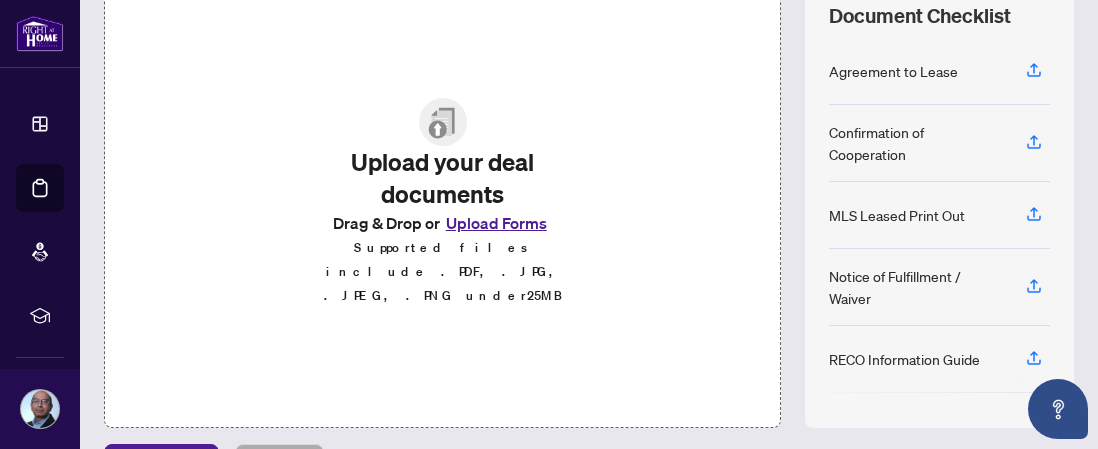 click on "Upload Forms" at bounding box center (496, 223) 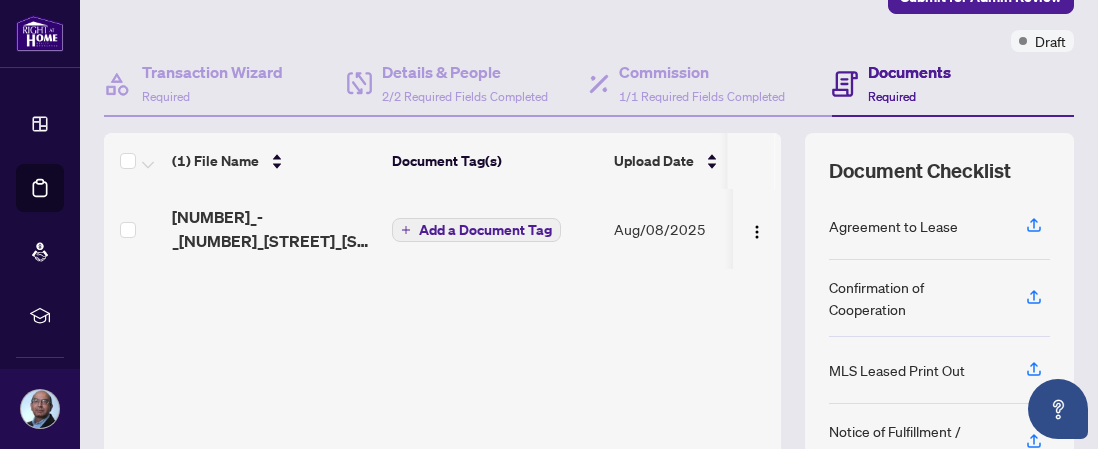 scroll, scrollTop: 162, scrollLeft: 0, axis: vertical 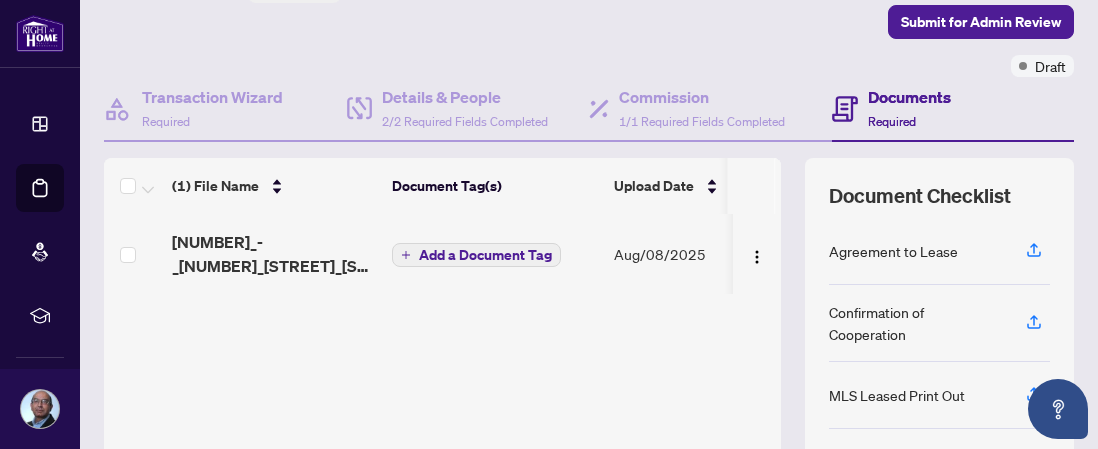click on "Add a Document Tag" at bounding box center [485, 255] 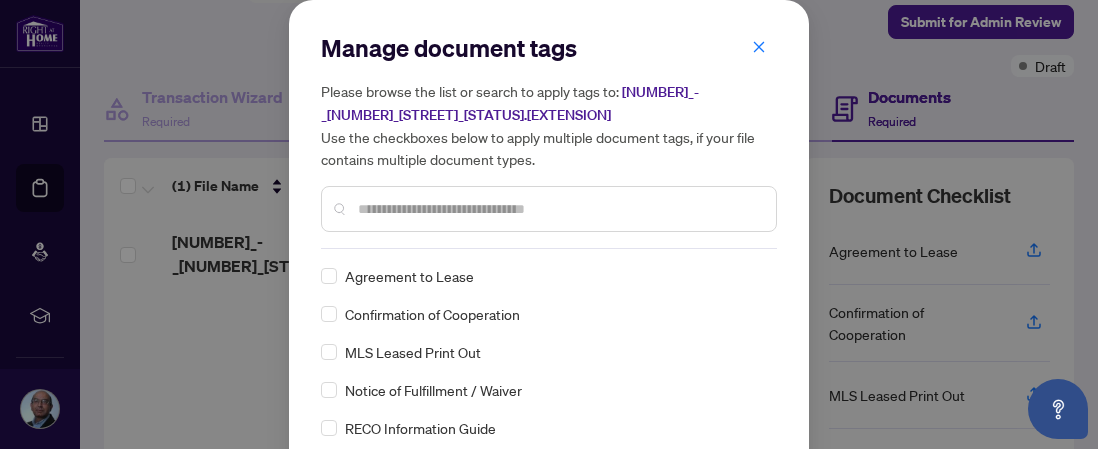 click at bounding box center (559, 209) 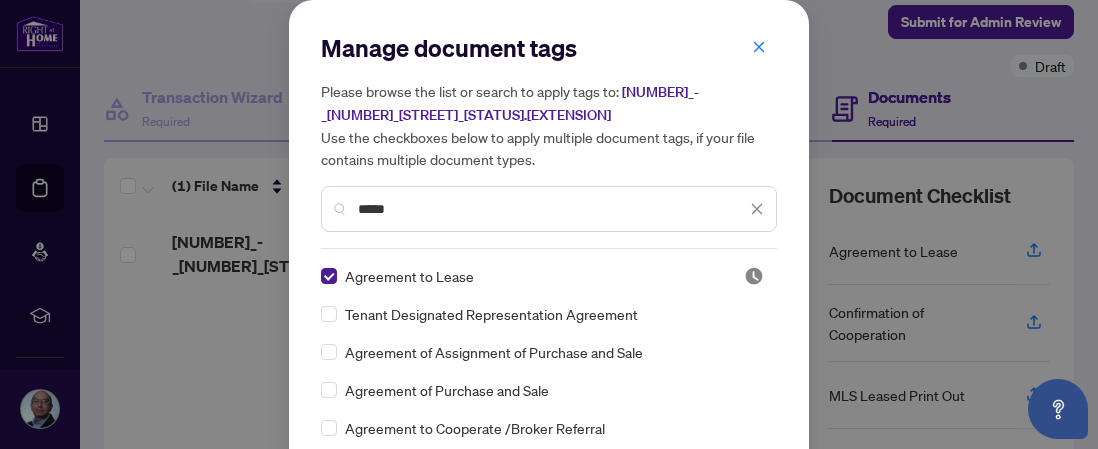 click on "*****" at bounding box center [552, 209] 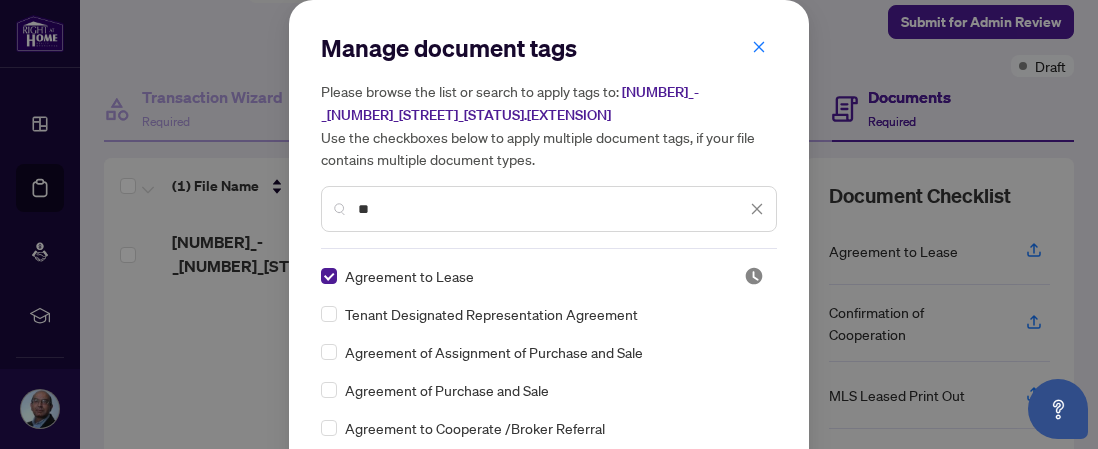 type on "*" 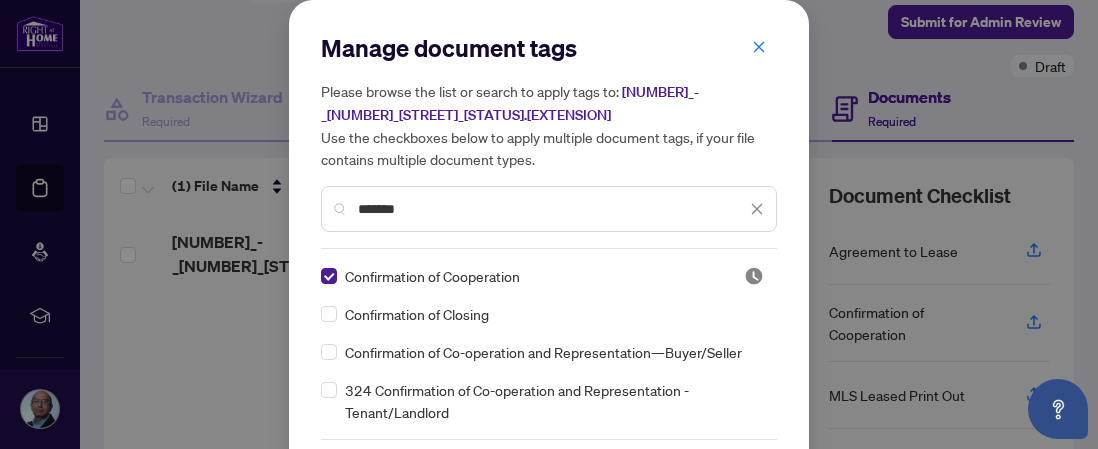 click on "*******" at bounding box center [552, 209] 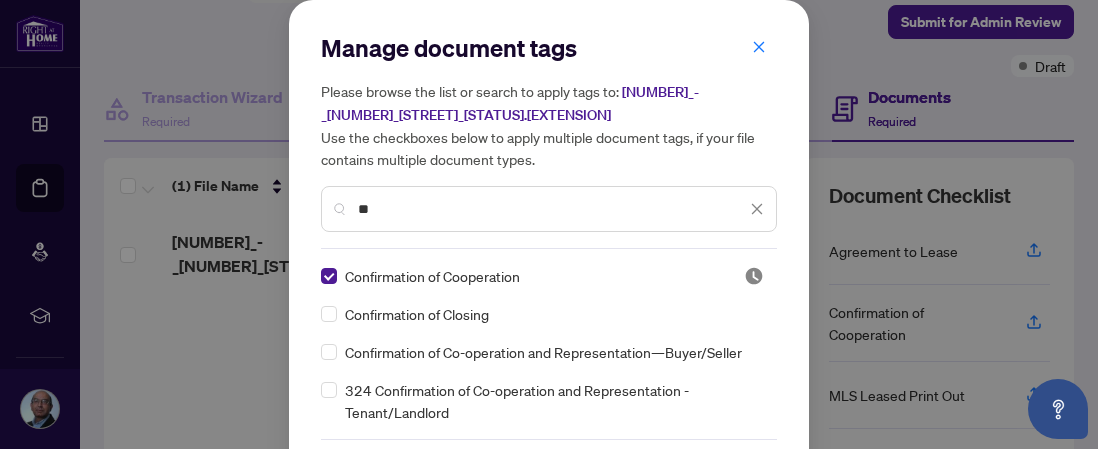 type on "*" 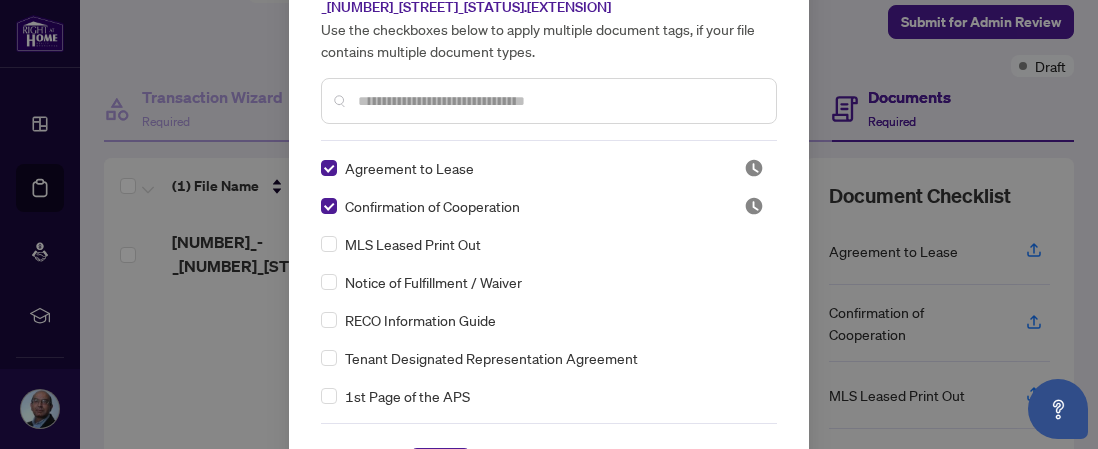 scroll, scrollTop: 109, scrollLeft: 0, axis: vertical 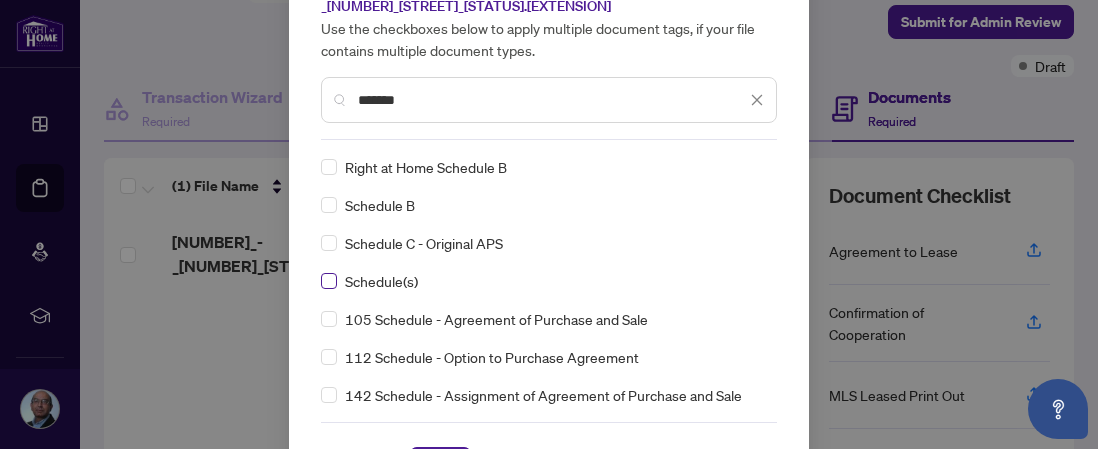 type on "*******" 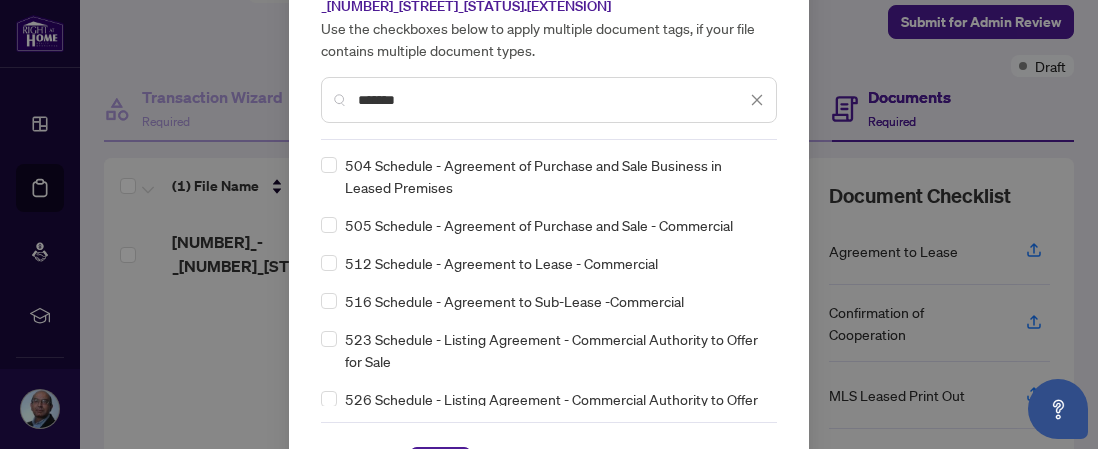 scroll, scrollTop: 800, scrollLeft: 0, axis: vertical 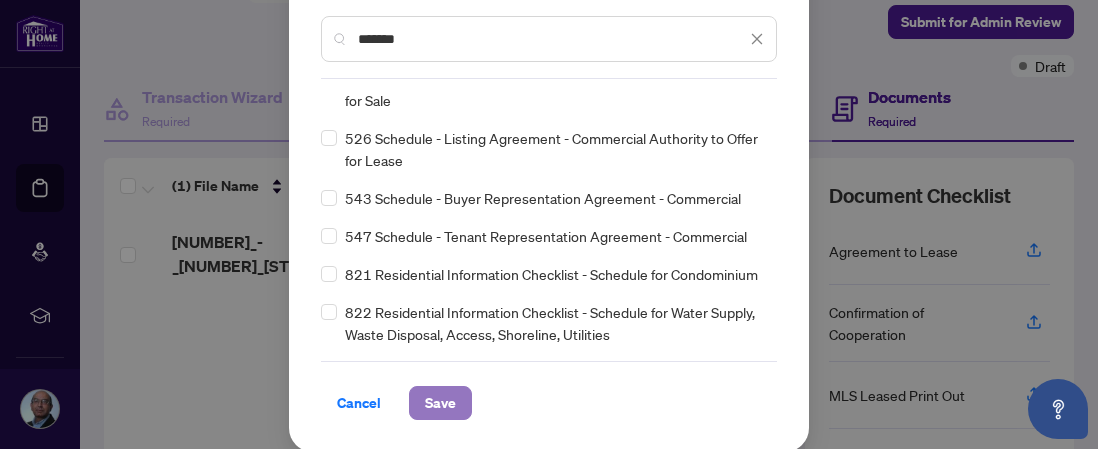 click on "Save" at bounding box center [440, 403] 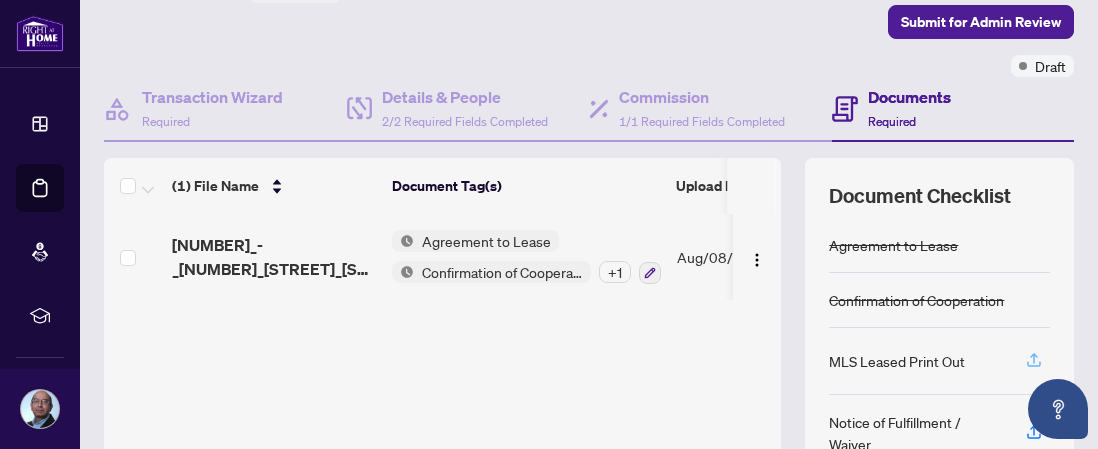 click 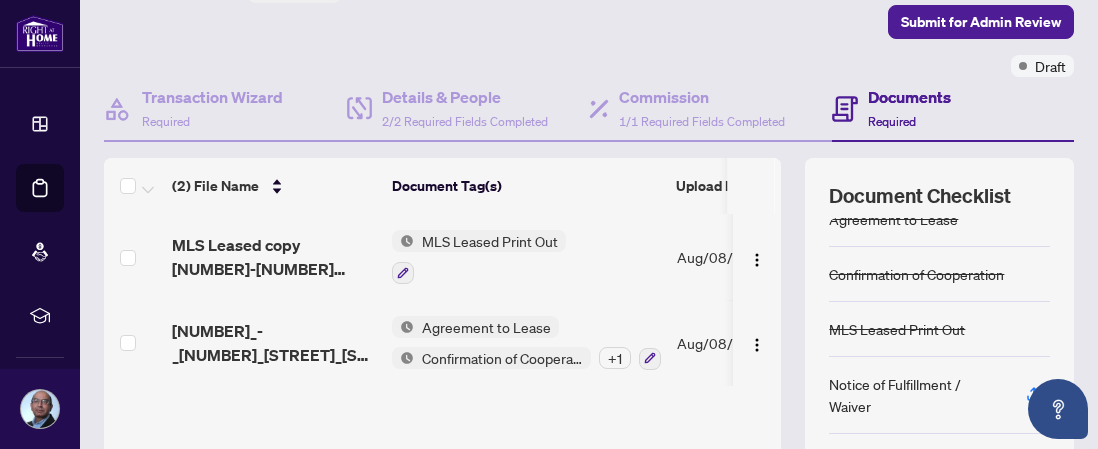 scroll, scrollTop: 0, scrollLeft: 0, axis: both 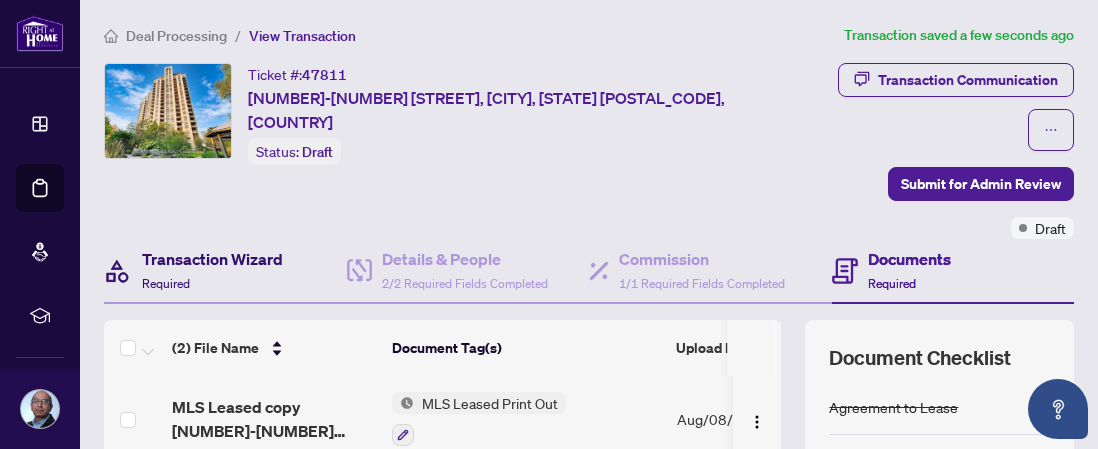 click on "Transaction Wizard" at bounding box center [212, 259] 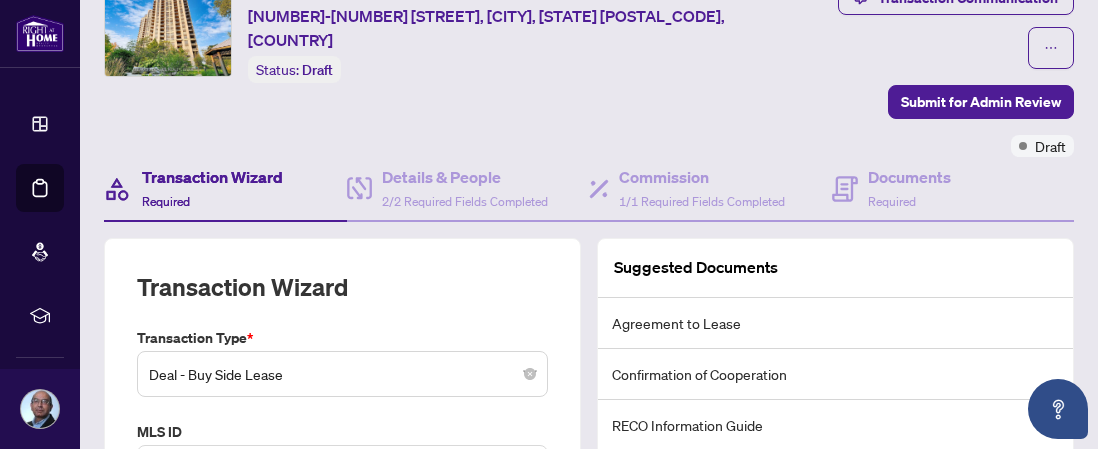 scroll, scrollTop: 0, scrollLeft: 0, axis: both 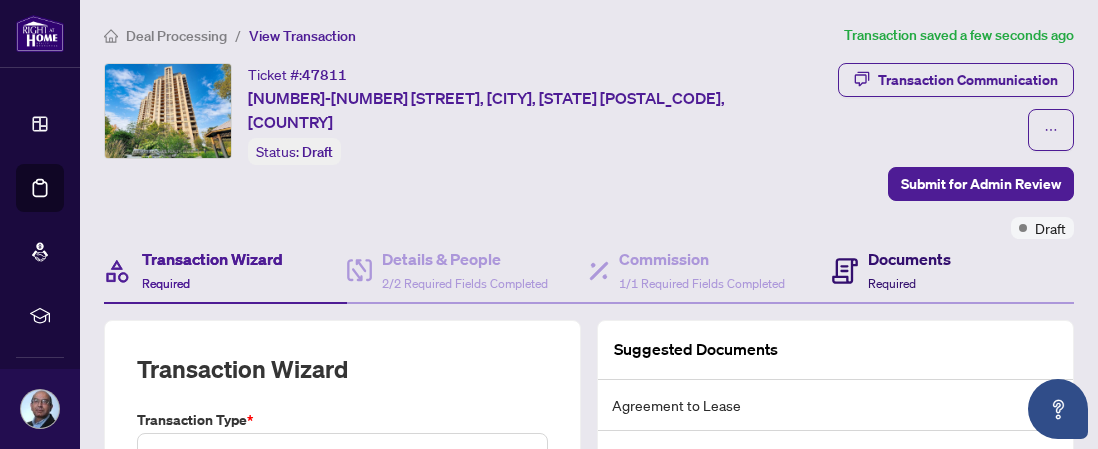 click on "Documents" at bounding box center (909, 259) 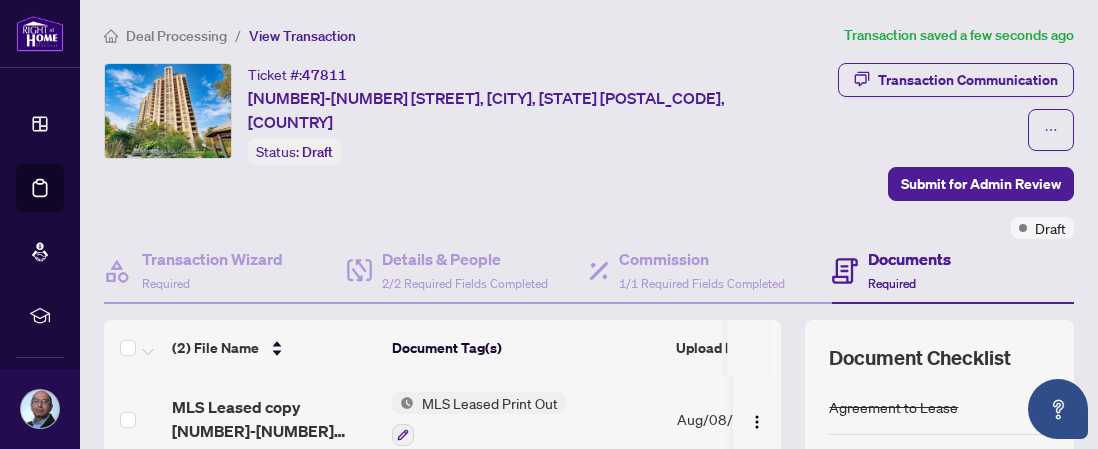 scroll, scrollTop: 26, scrollLeft: 0, axis: vertical 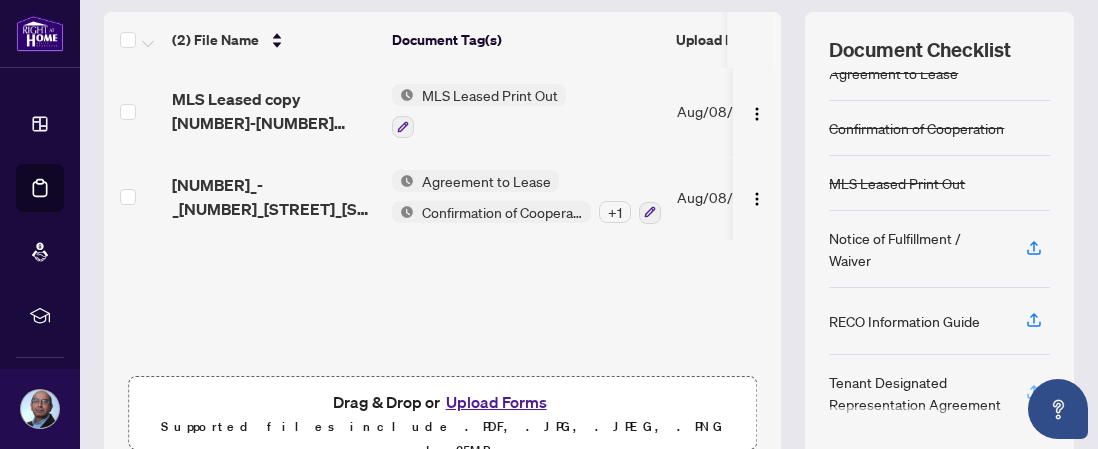 click 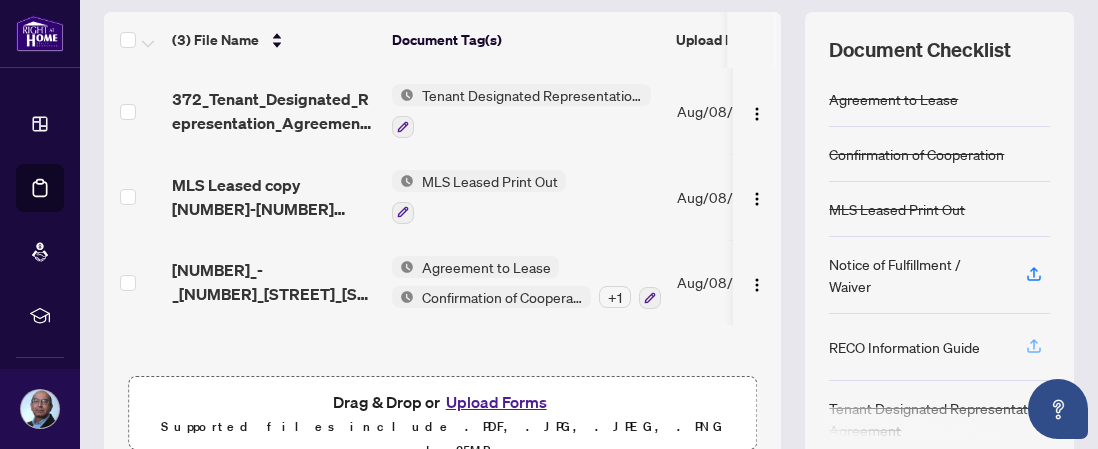 click 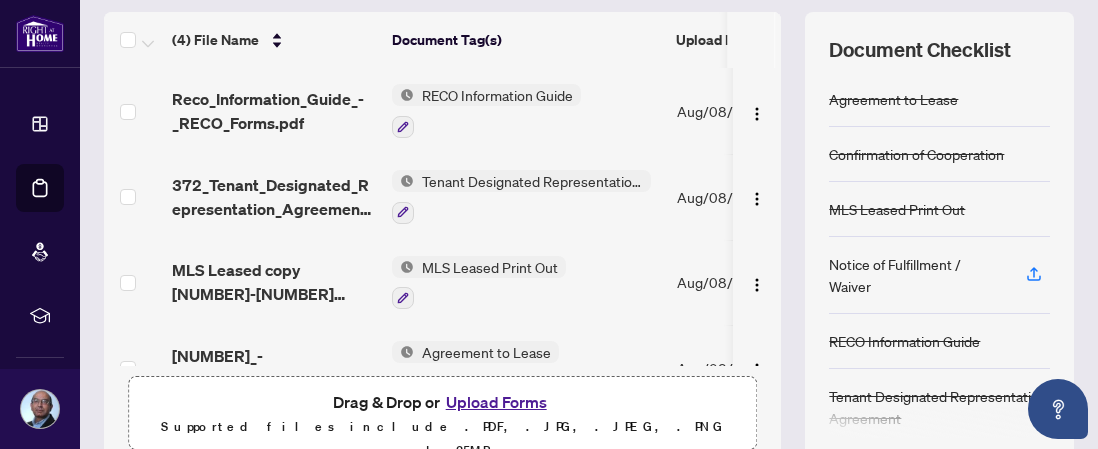 scroll, scrollTop: 48, scrollLeft: 0, axis: vertical 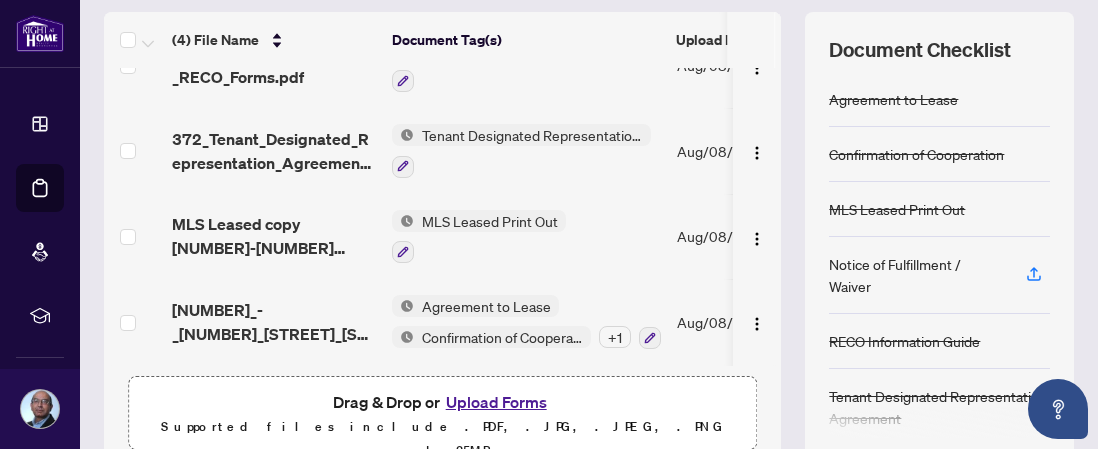 click on "+ 1" at bounding box center [615, 337] 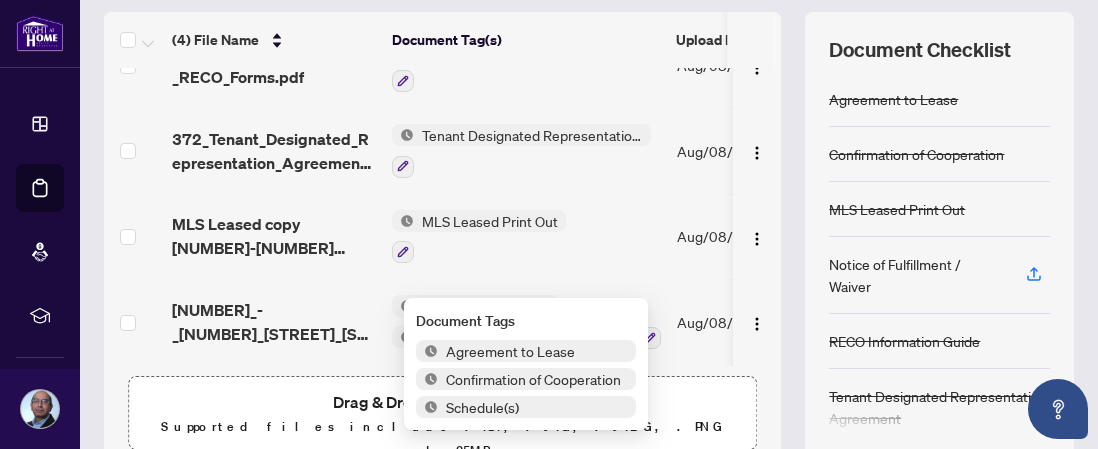 click on "+ 1" at bounding box center (615, 337) 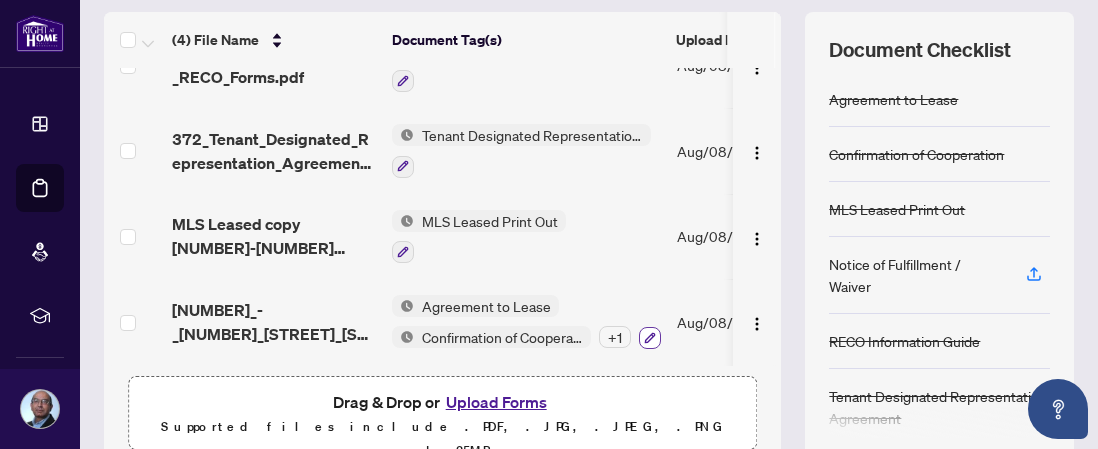 click 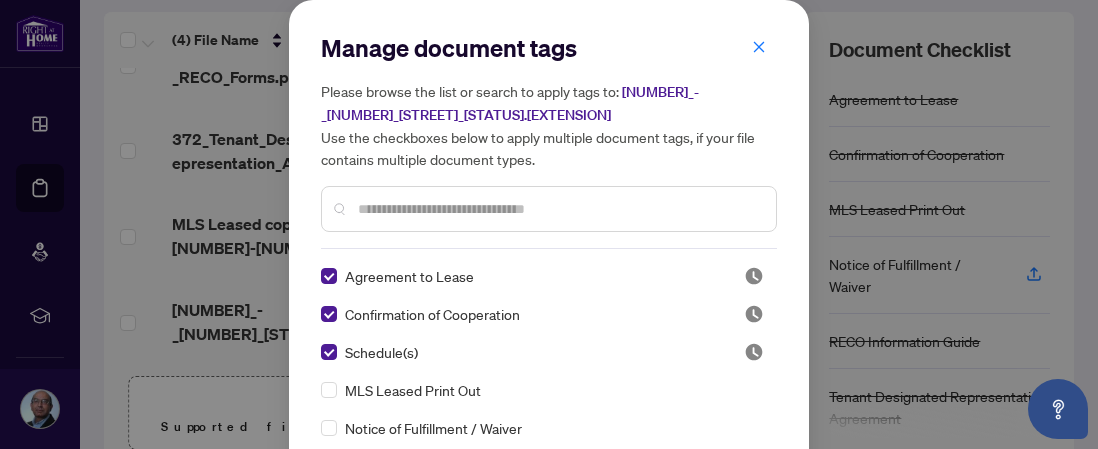 click at bounding box center (559, 209) 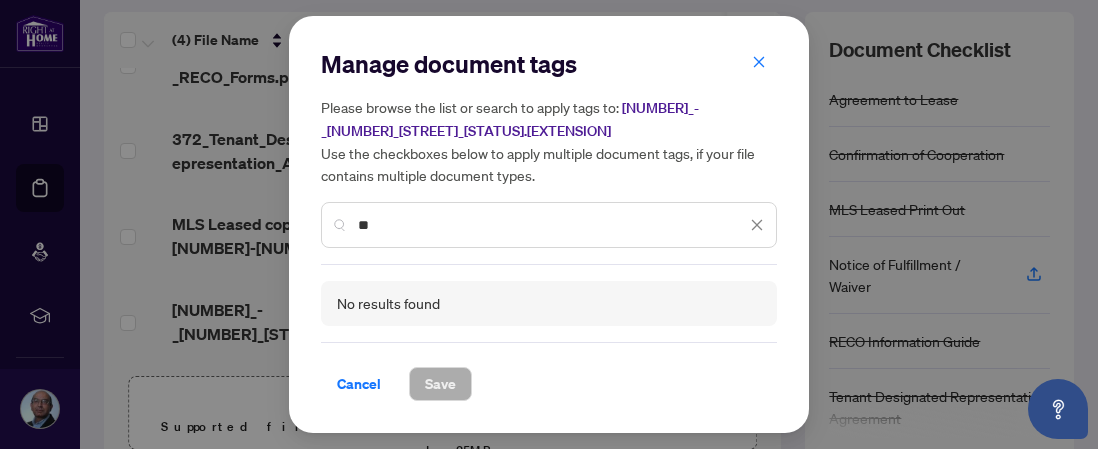 type on "*" 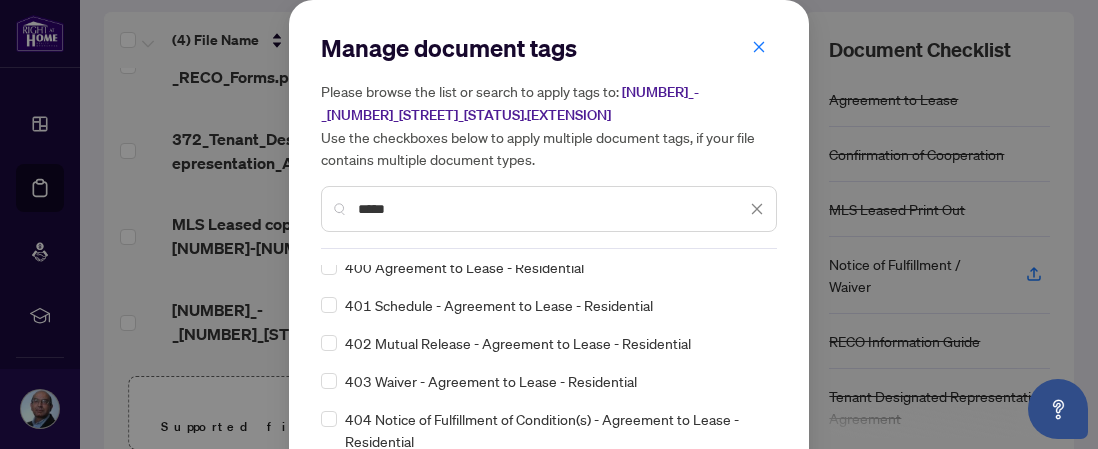 scroll, scrollTop: 947, scrollLeft: 0, axis: vertical 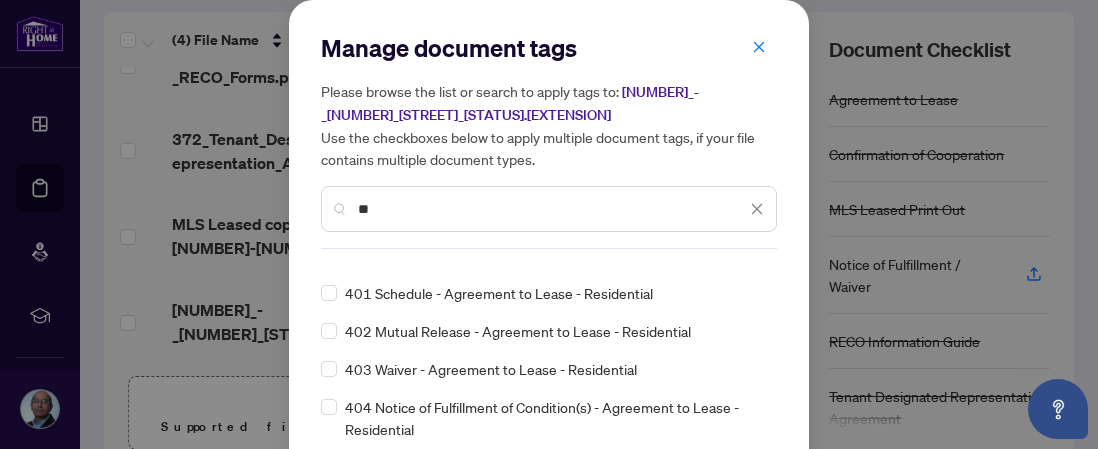 type on "*" 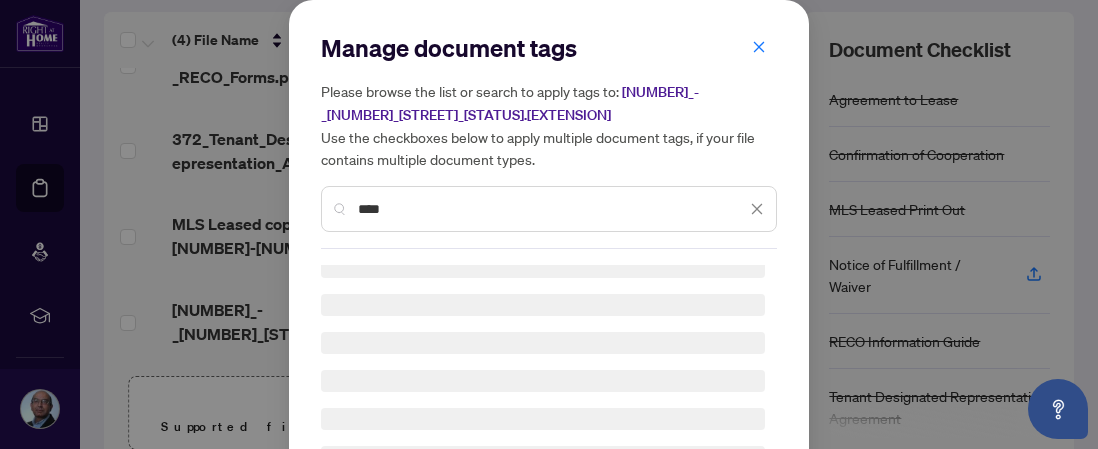 scroll, scrollTop: 0, scrollLeft: 0, axis: both 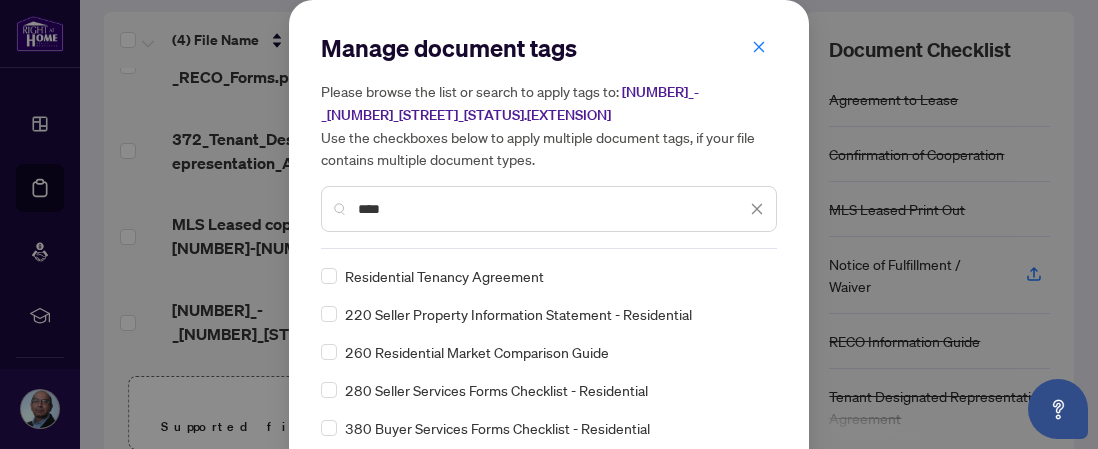 type on "****" 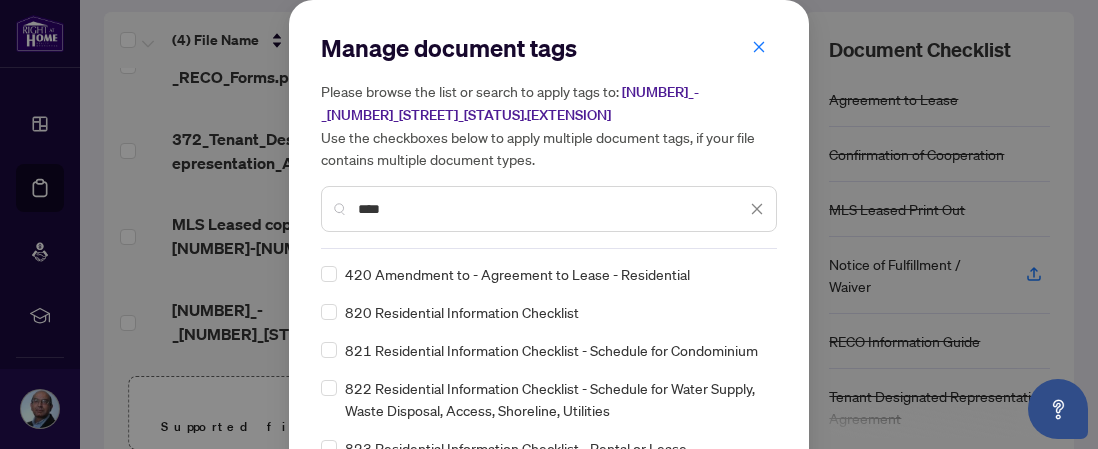 scroll, scrollTop: 708, scrollLeft: 0, axis: vertical 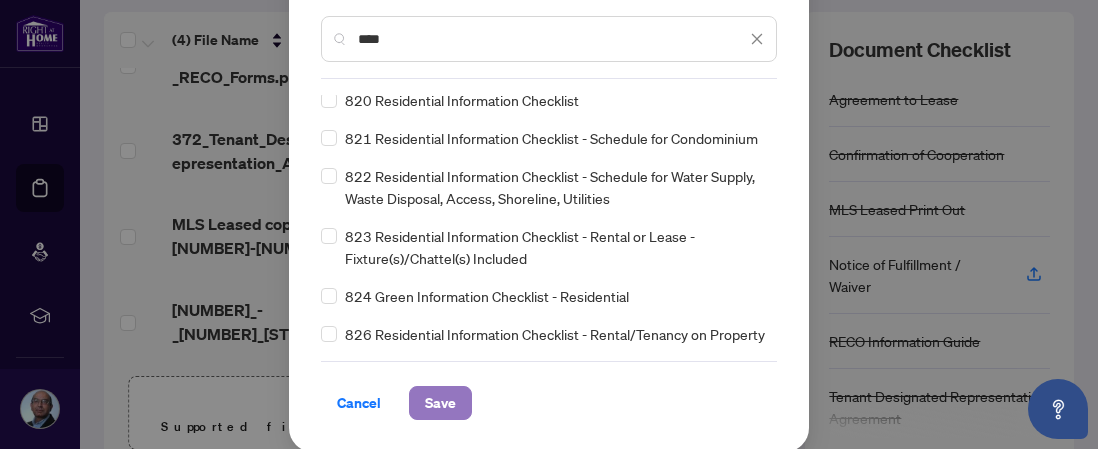 click on "Save" at bounding box center [440, 403] 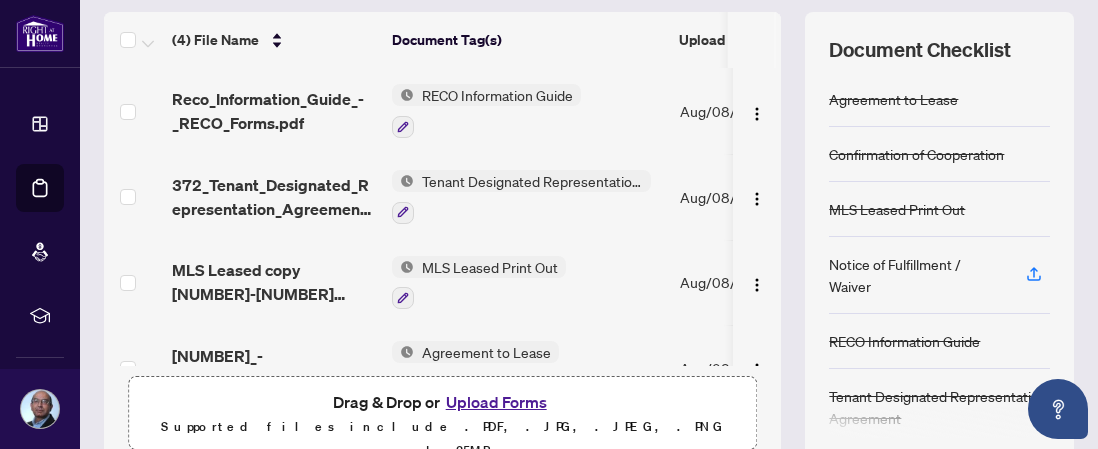 scroll, scrollTop: 48, scrollLeft: 0, axis: vertical 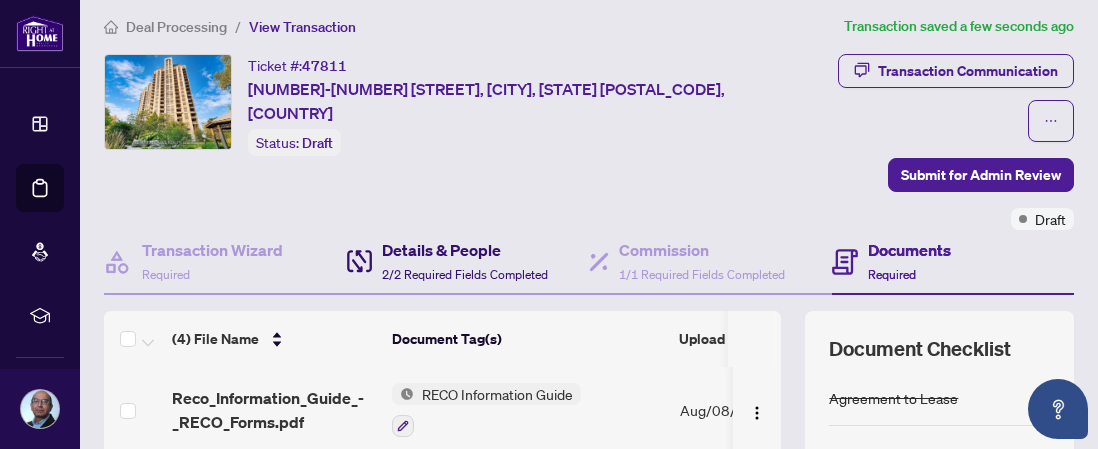 click on "Details & People 2/2 Required Fields Completed" at bounding box center [465, 261] 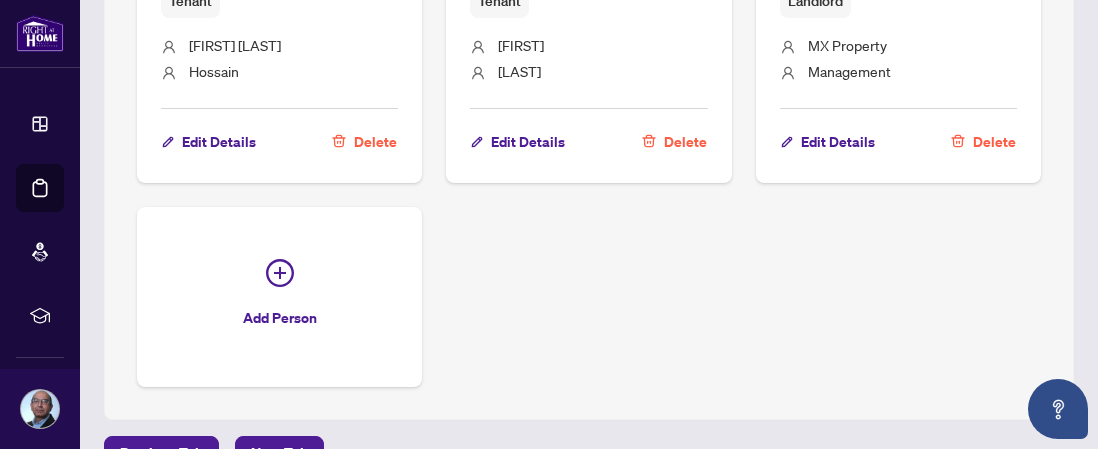 scroll, scrollTop: 1355, scrollLeft: 0, axis: vertical 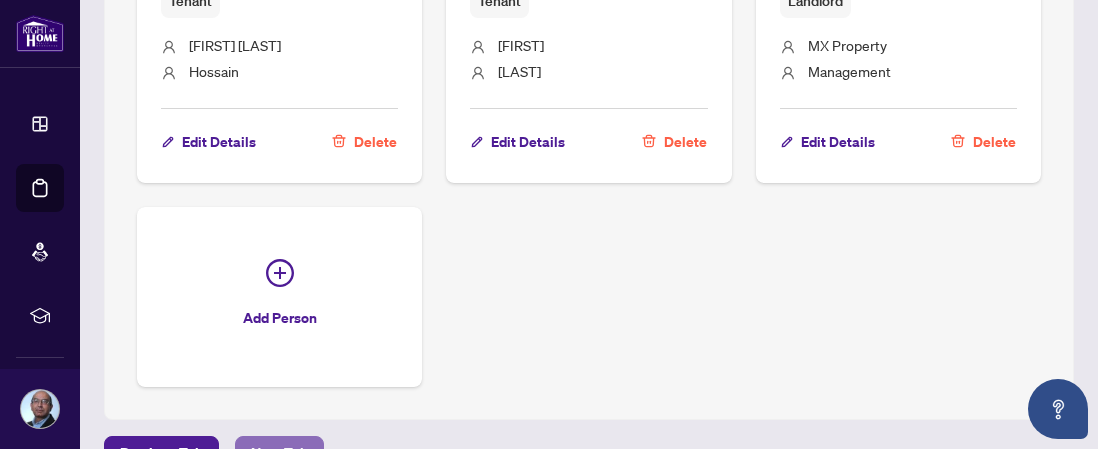 click on "Next Tab" at bounding box center [279, 453] 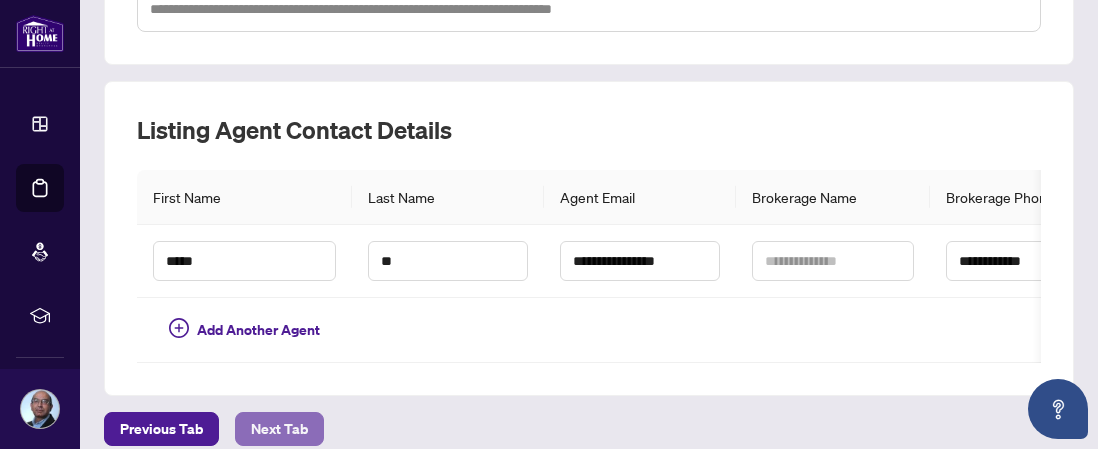 scroll, scrollTop: 611, scrollLeft: 0, axis: vertical 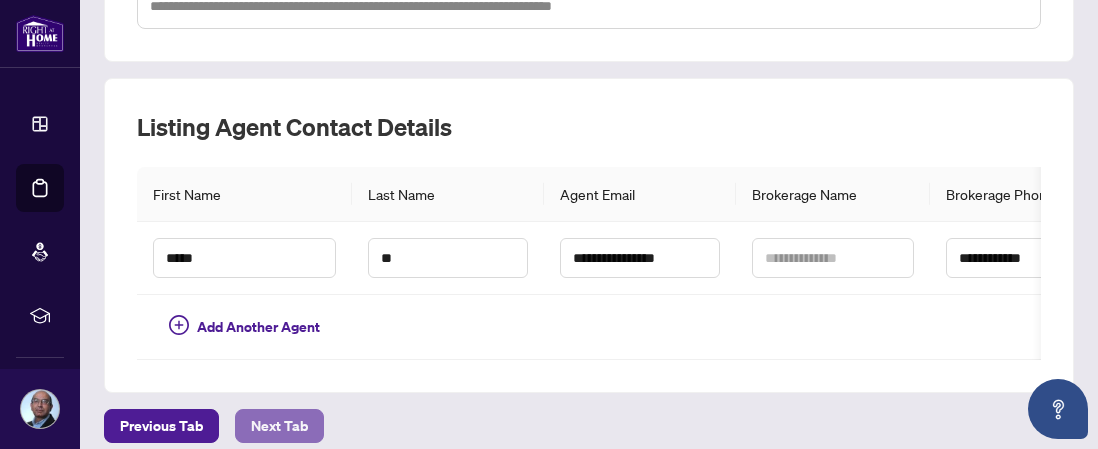 click on "Next Tab" at bounding box center (279, 426) 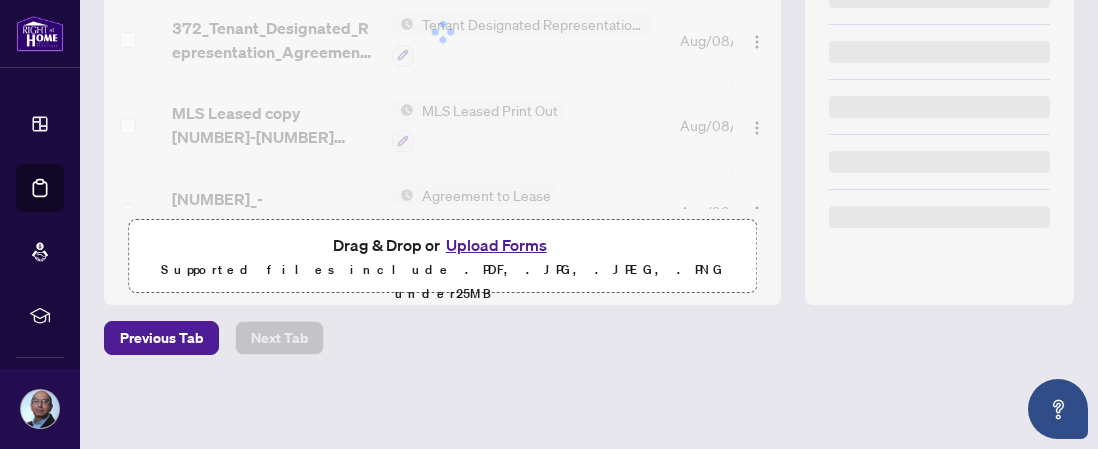 scroll, scrollTop: 0, scrollLeft: 0, axis: both 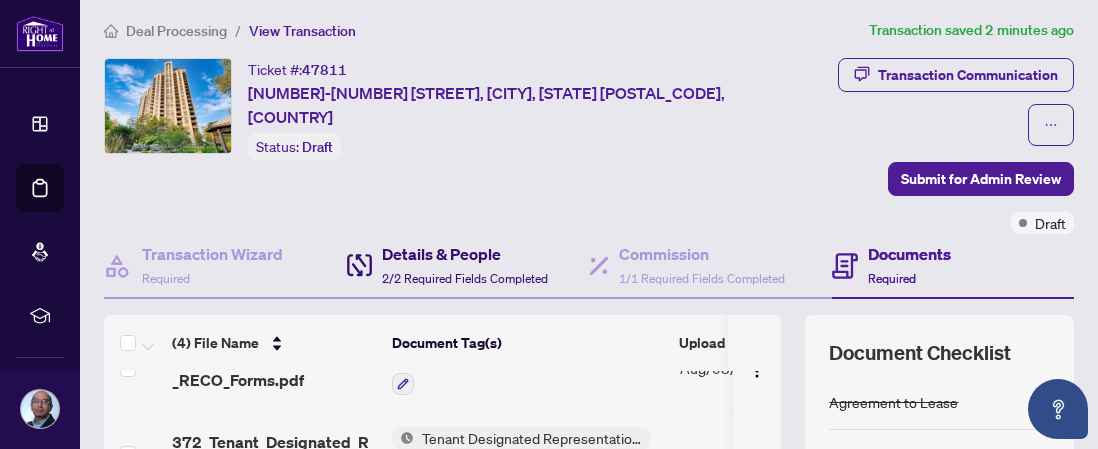 click on "Details & People" at bounding box center (465, 254) 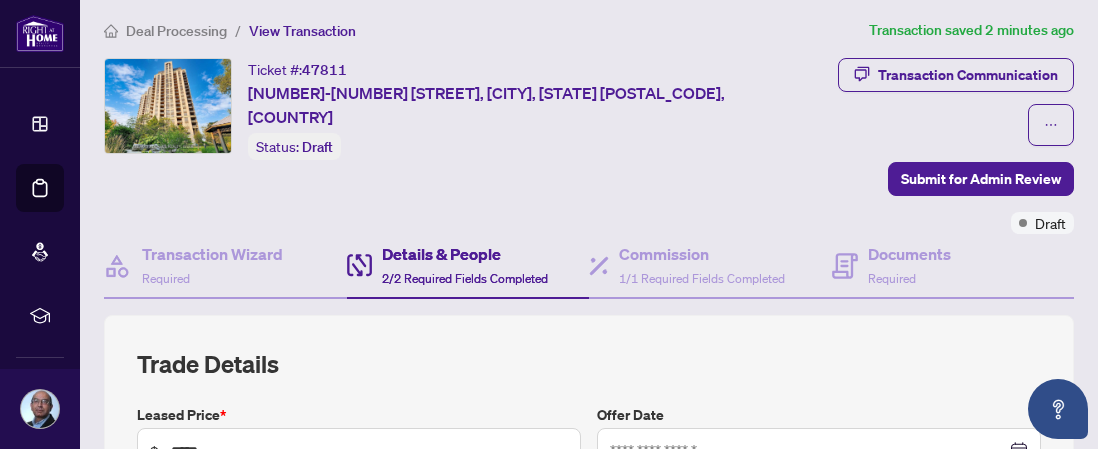 type on "**********" 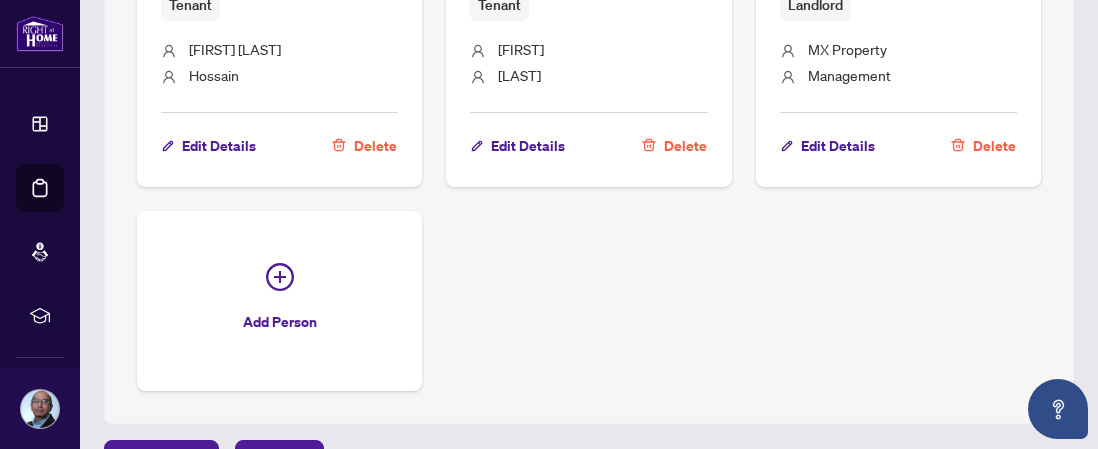 scroll, scrollTop: 1417, scrollLeft: 0, axis: vertical 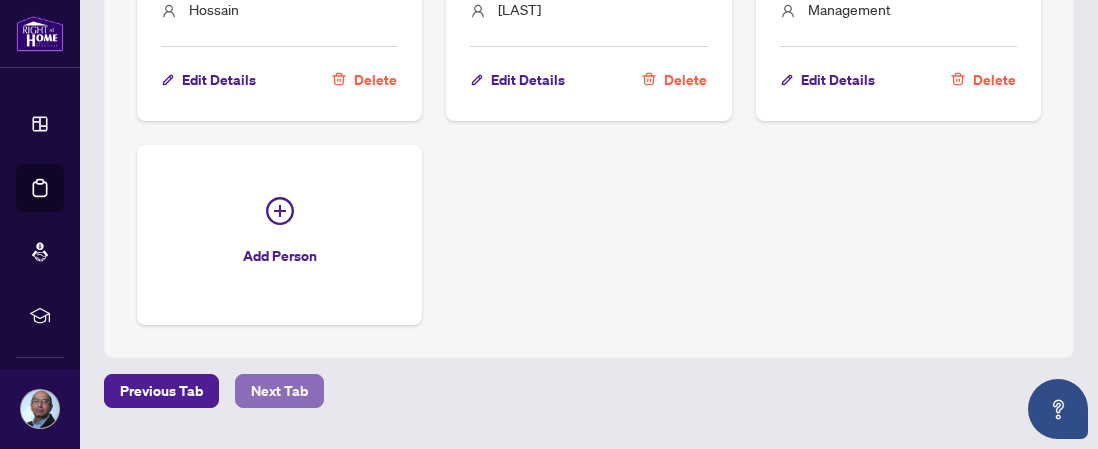 click on "Next Tab" at bounding box center [279, 391] 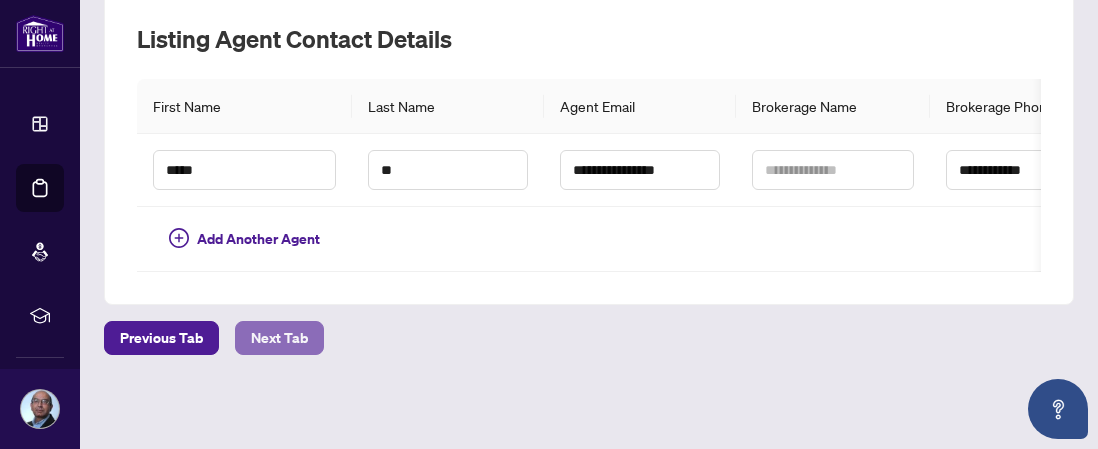 scroll, scrollTop: 0, scrollLeft: 0, axis: both 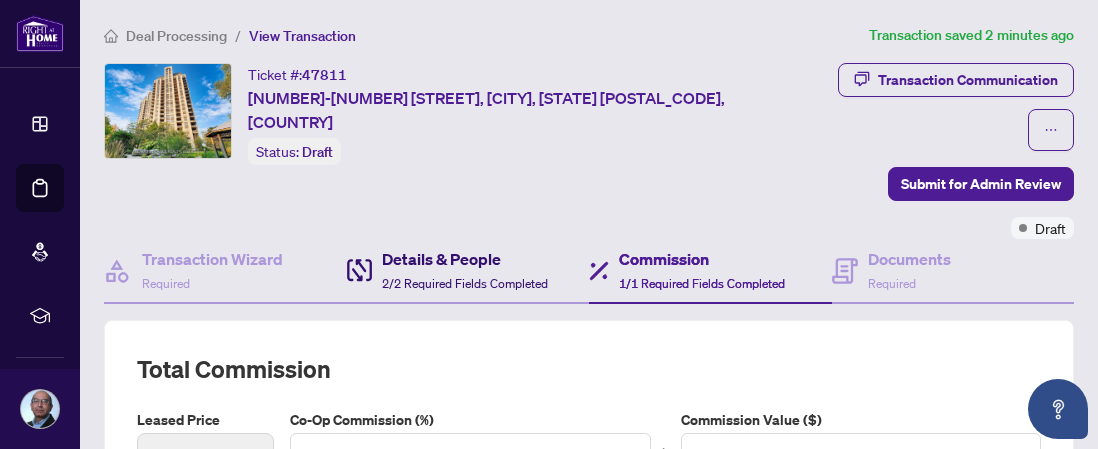 click on "Details & People 2/2 Required Fields Completed" at bounding box center (465, 270) 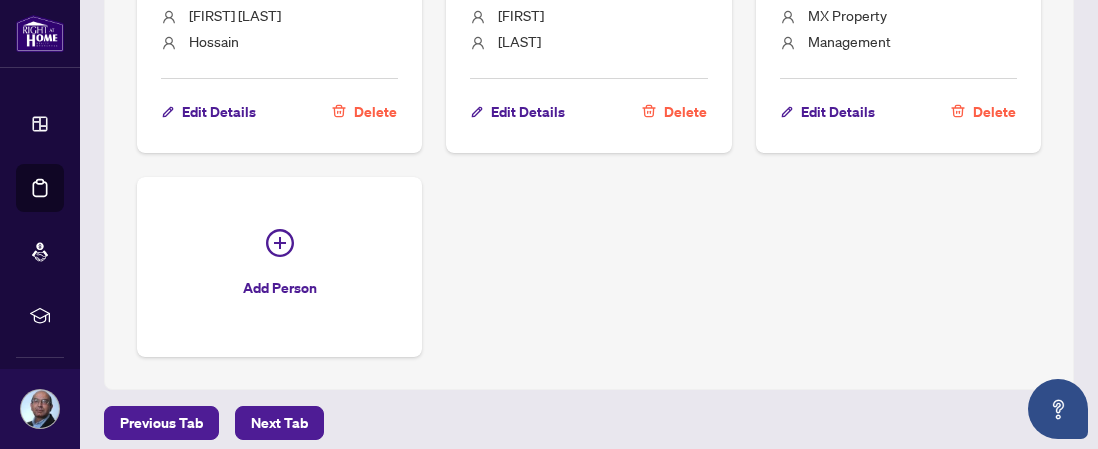 scroll, scrollTop: 1417, scrollLeft: 0, axis: vertical 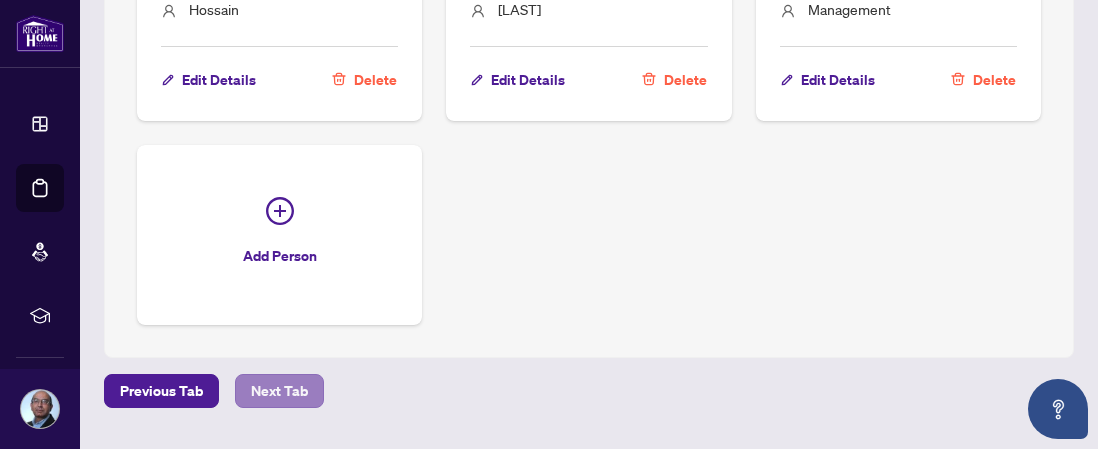 click on "Next Tab" at bounding box center (279, 391) 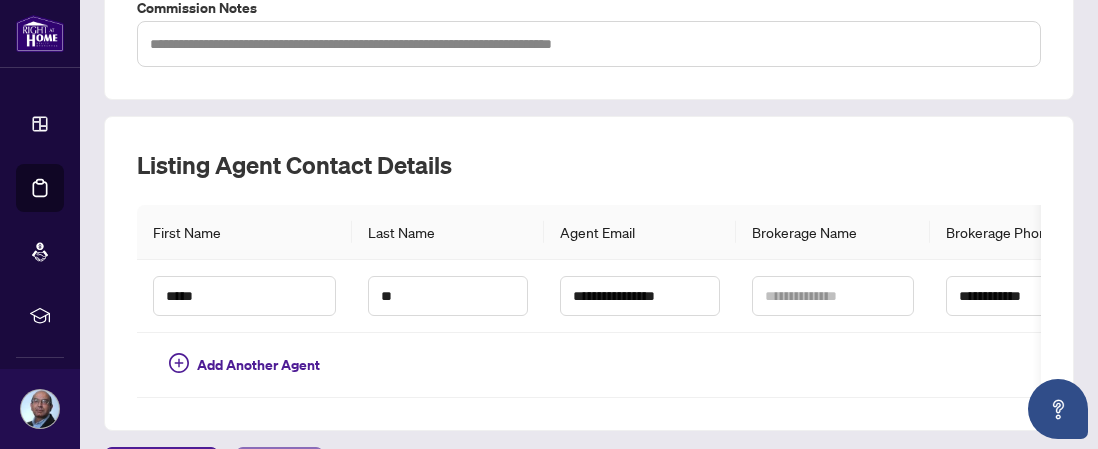 scroll, scrollTop: 585, scrollLeft: 0, axis: vertical 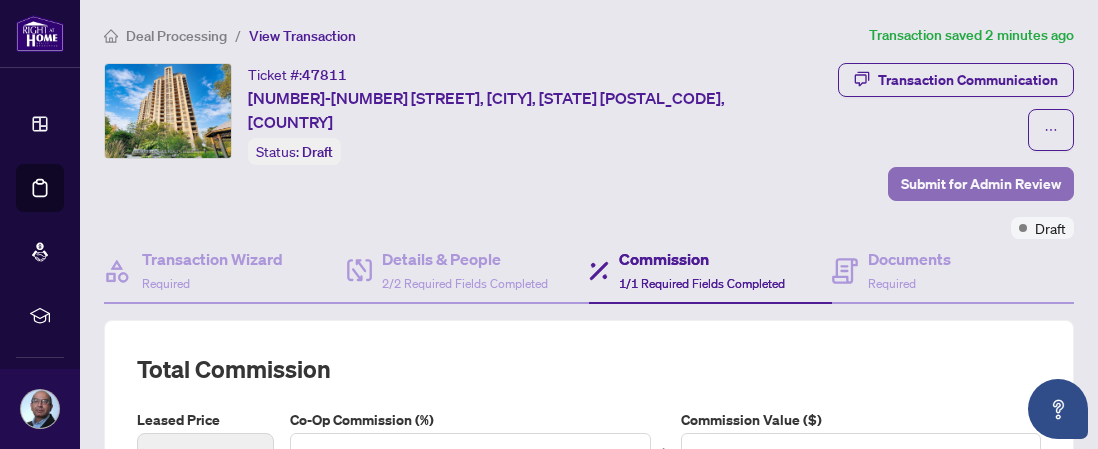 click on "Submit for Admin Review" at bounding box center (981, 184) 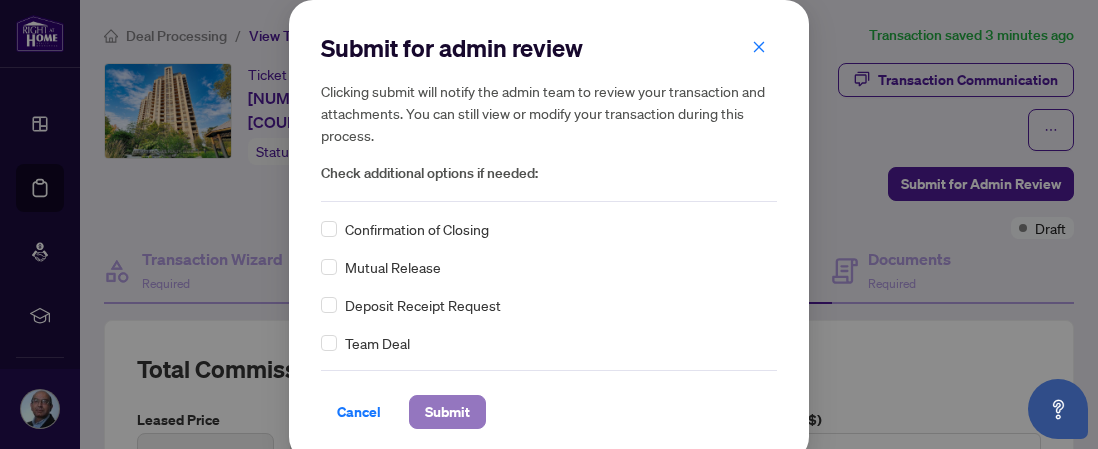 click on "Submit" at bounding box center (447, 412) 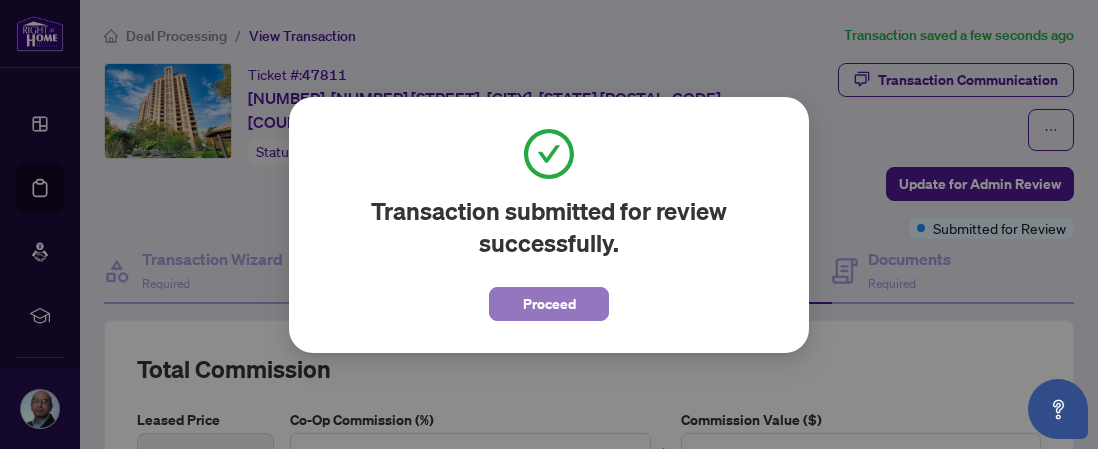 click on "Proceed" at bounding box center [549, 304] 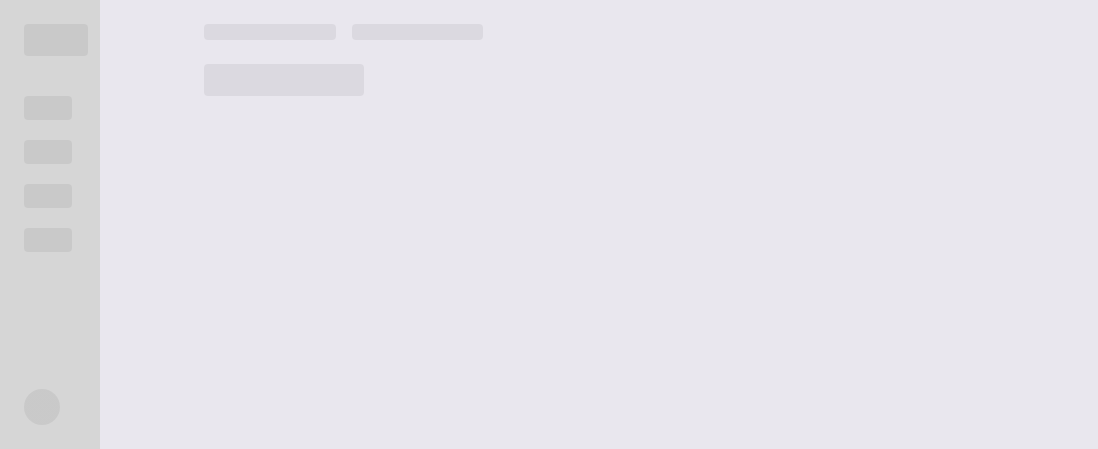 scroll, scrollTop: 0, scrollLeft: 0, axis: both 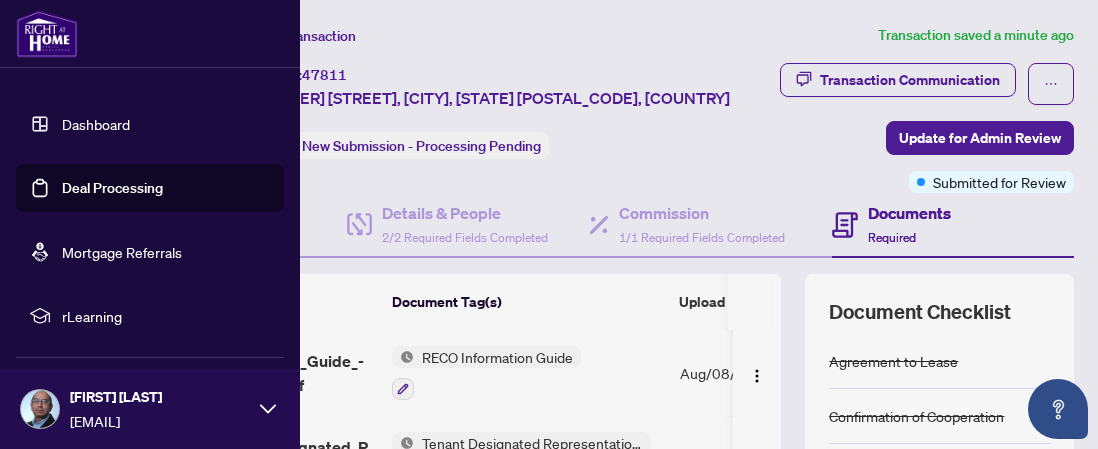 click on "Dashboard" at bounding box center (96, 124) 